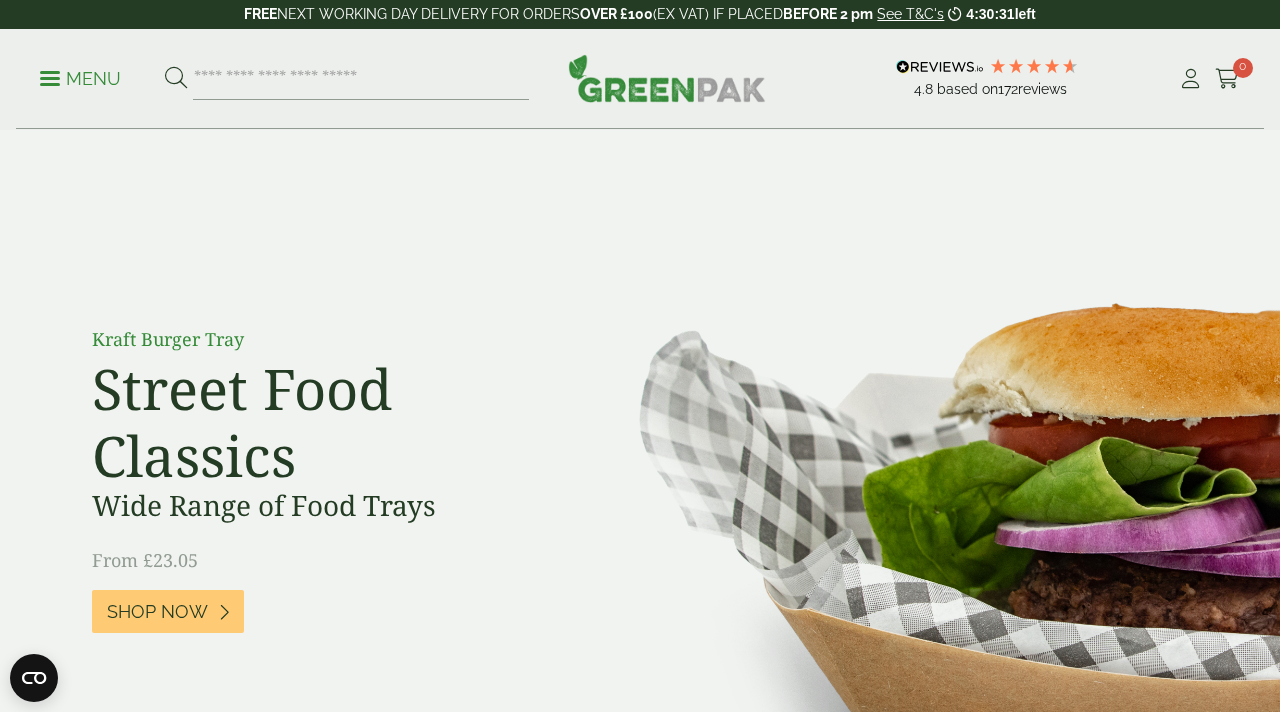 scroll, scrollTop: 165, scrollLeft: 0, axis: vertical 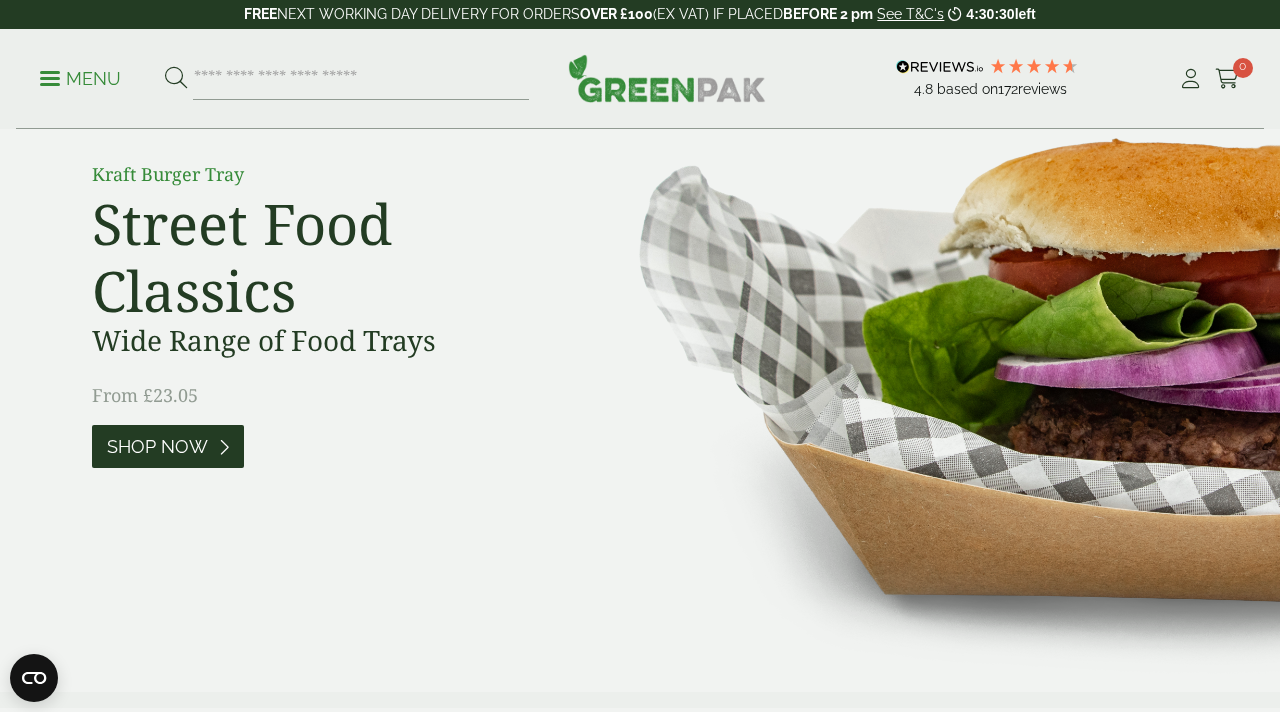 click on "Shop Now" at bounding box center [157, 447] 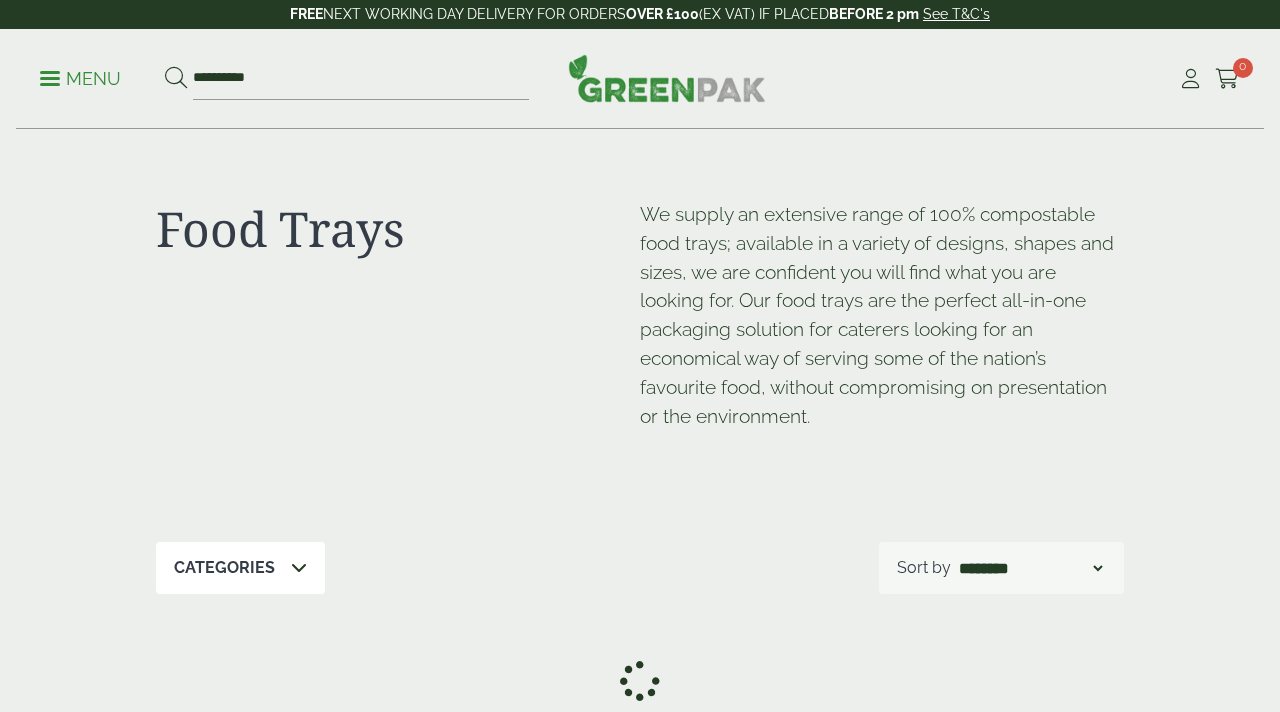 scroll, scrollTop: 0, scrollLeft: 0, axis: both 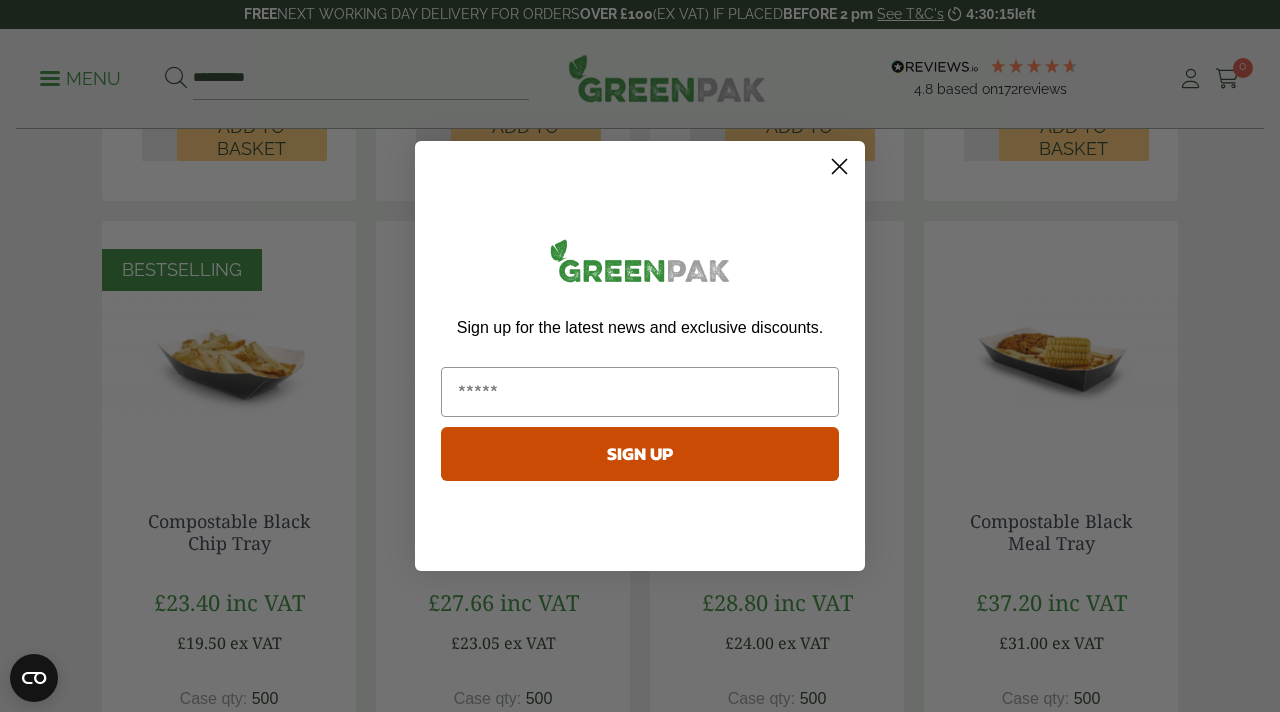 click 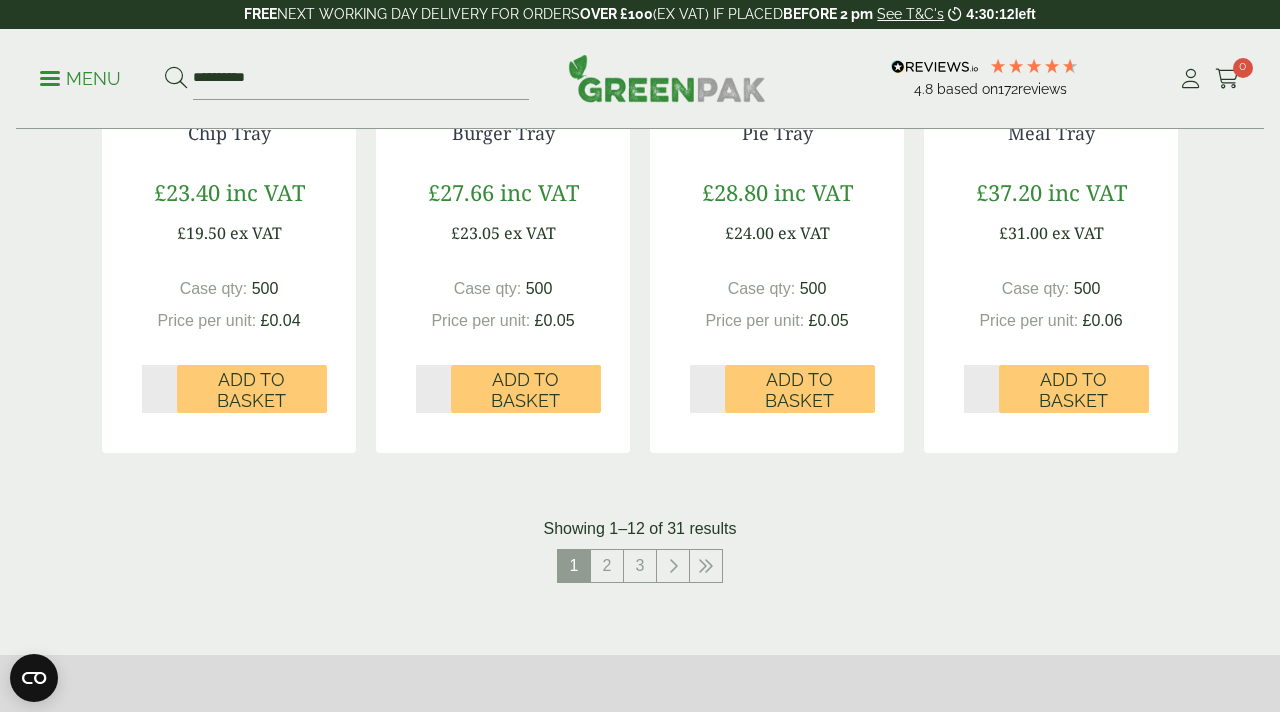 scroll, scrollTop: 2205, scrollLeft: 0, axis: vertical 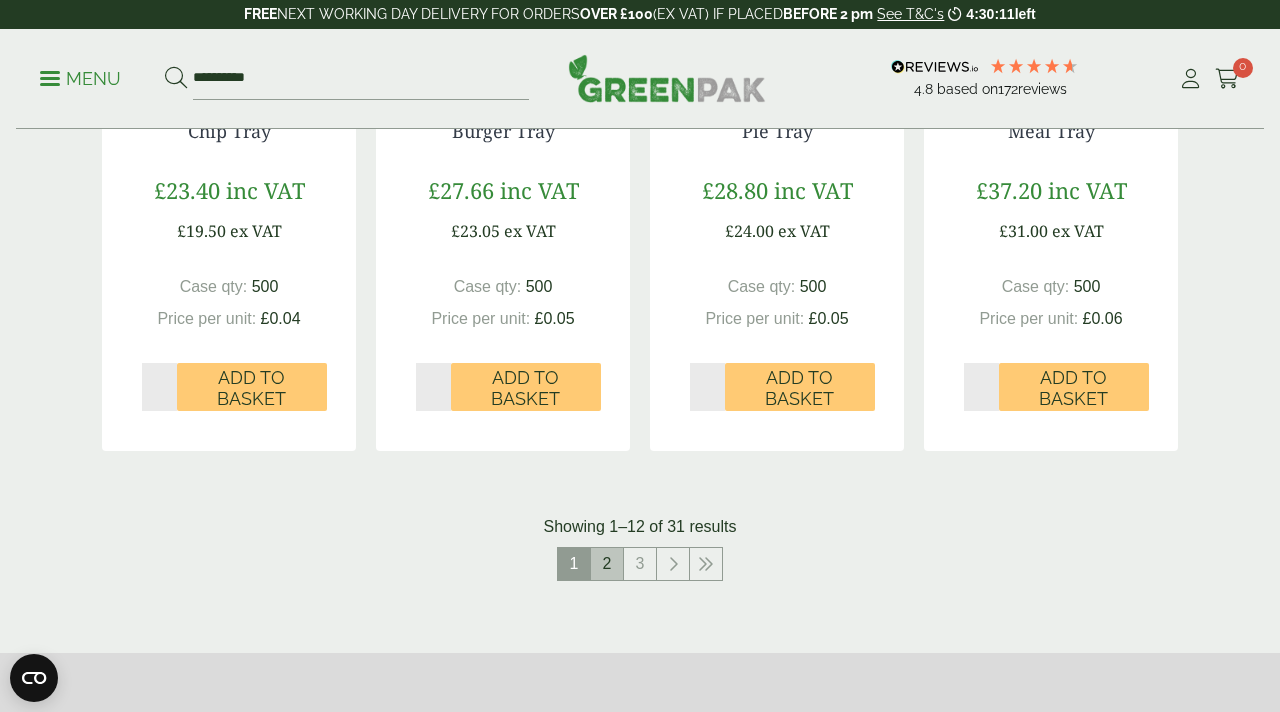click on "2" at bounding box center (607, 564) 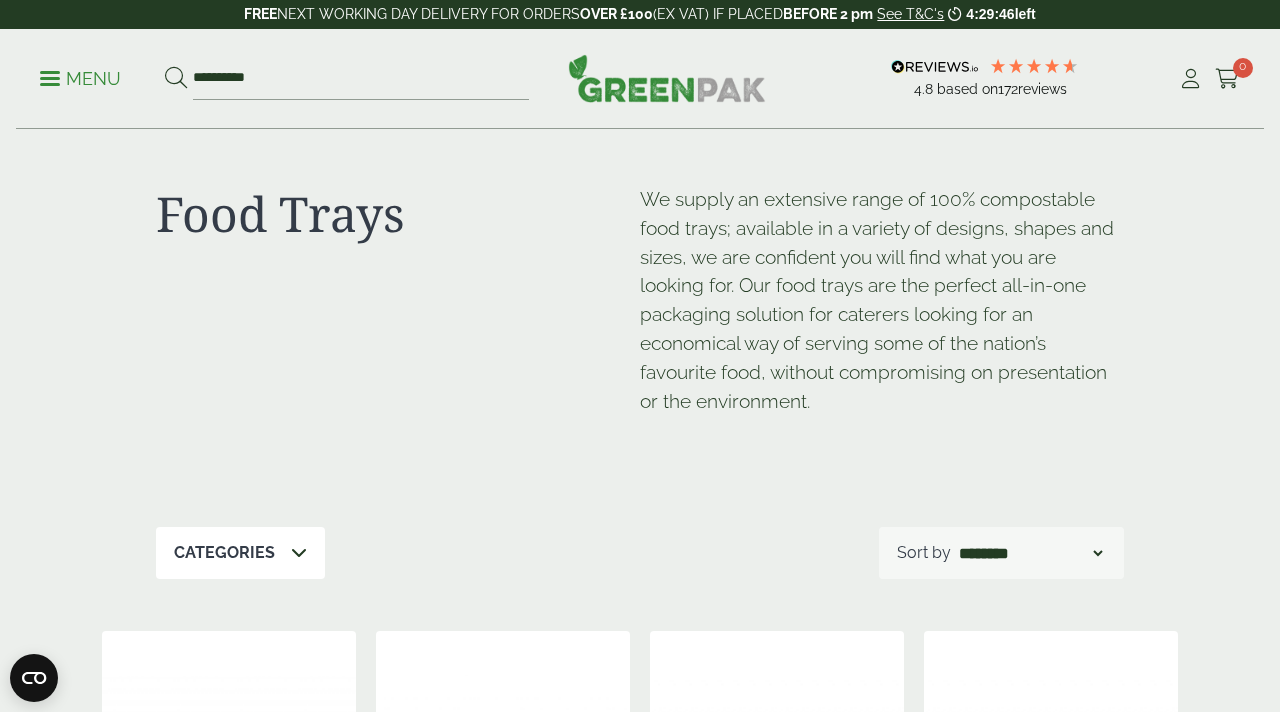 scroll, scrollTop: 0, scrollLeft: 0, axis: both 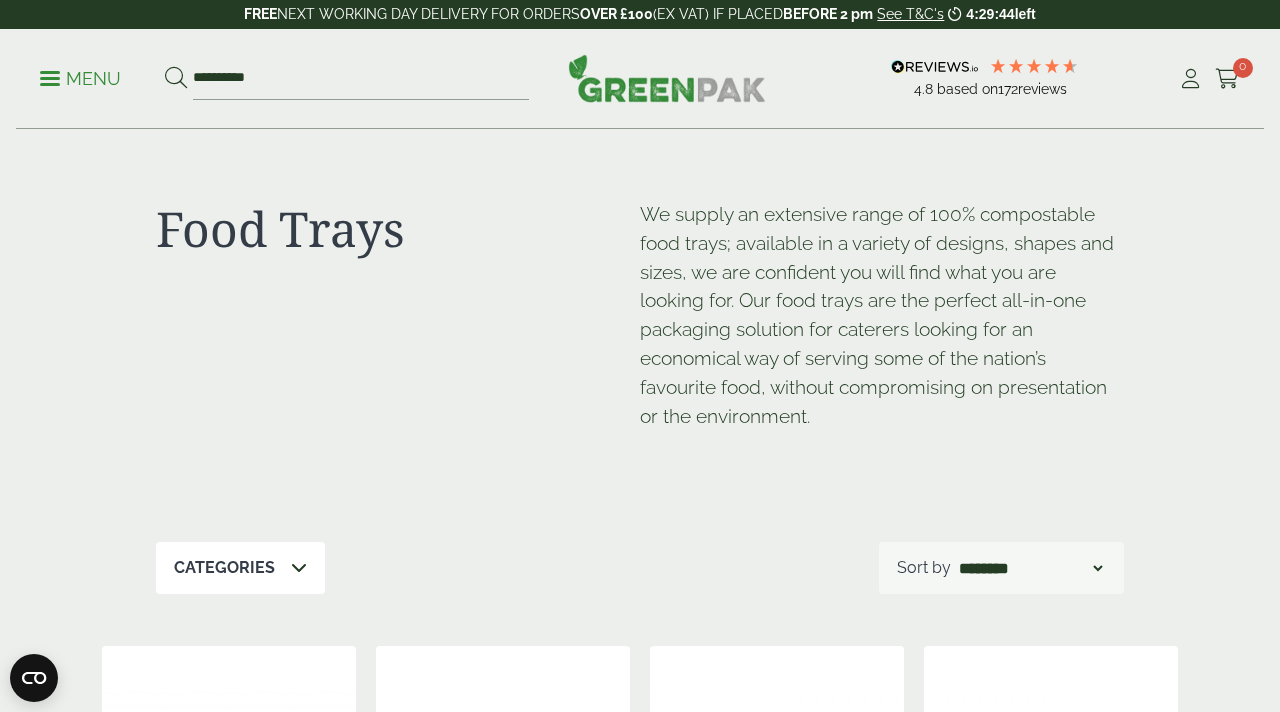 click on "Menu" at bounding box center [80, 77] 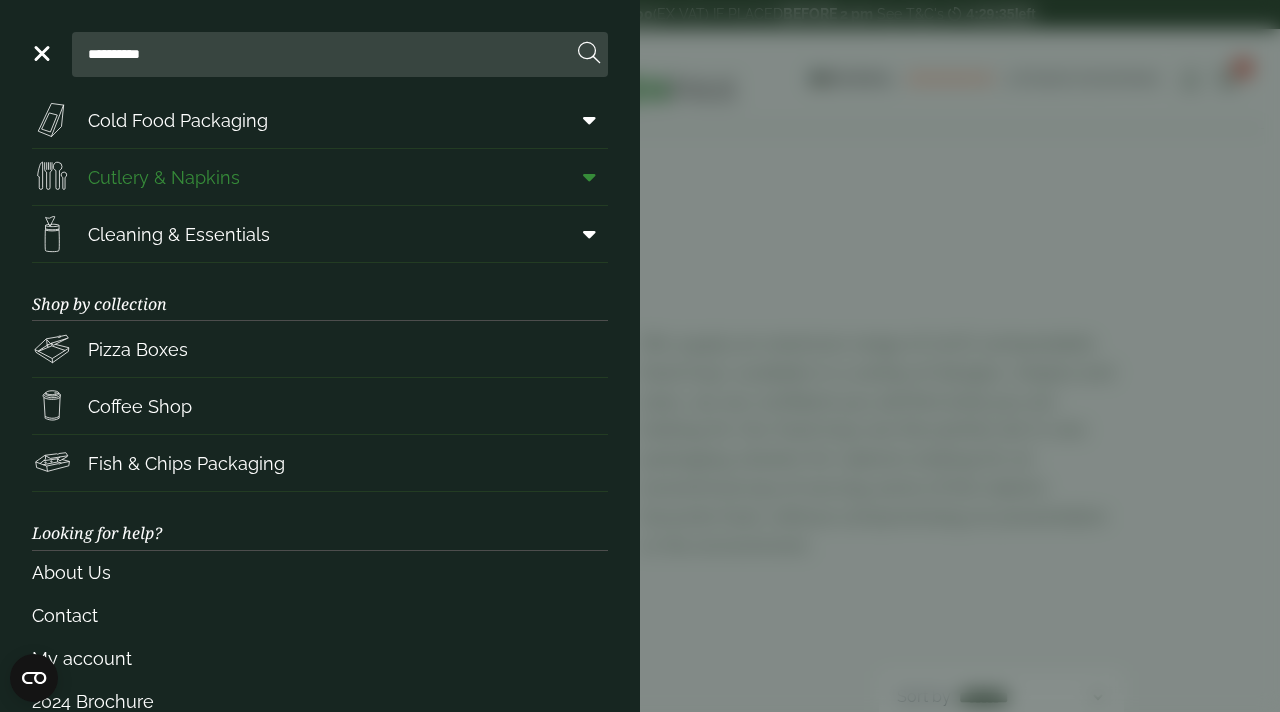 scroll, scrollTop: 243, scrollLeft: 0, axis: vertical 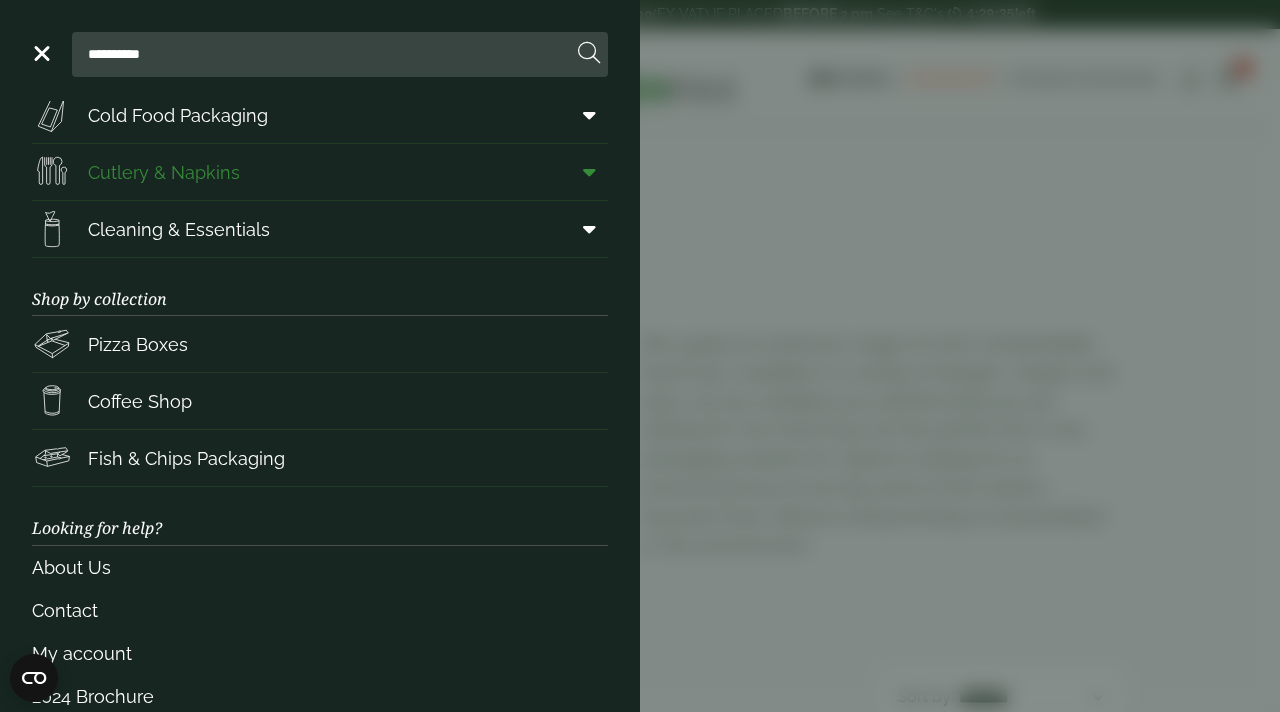 click on "Coffee Shop" at bounding box center (140, 401) 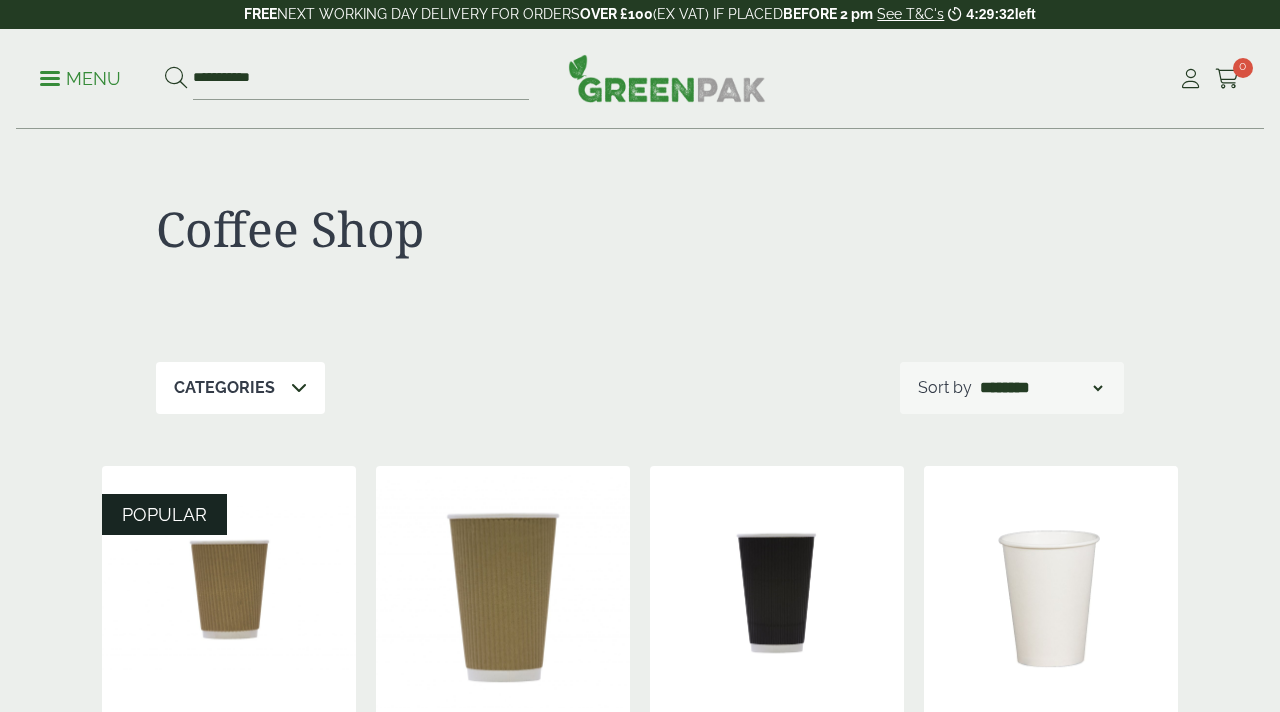 scroll, scrollTop: 0, scrollLeft: 0, axis: both 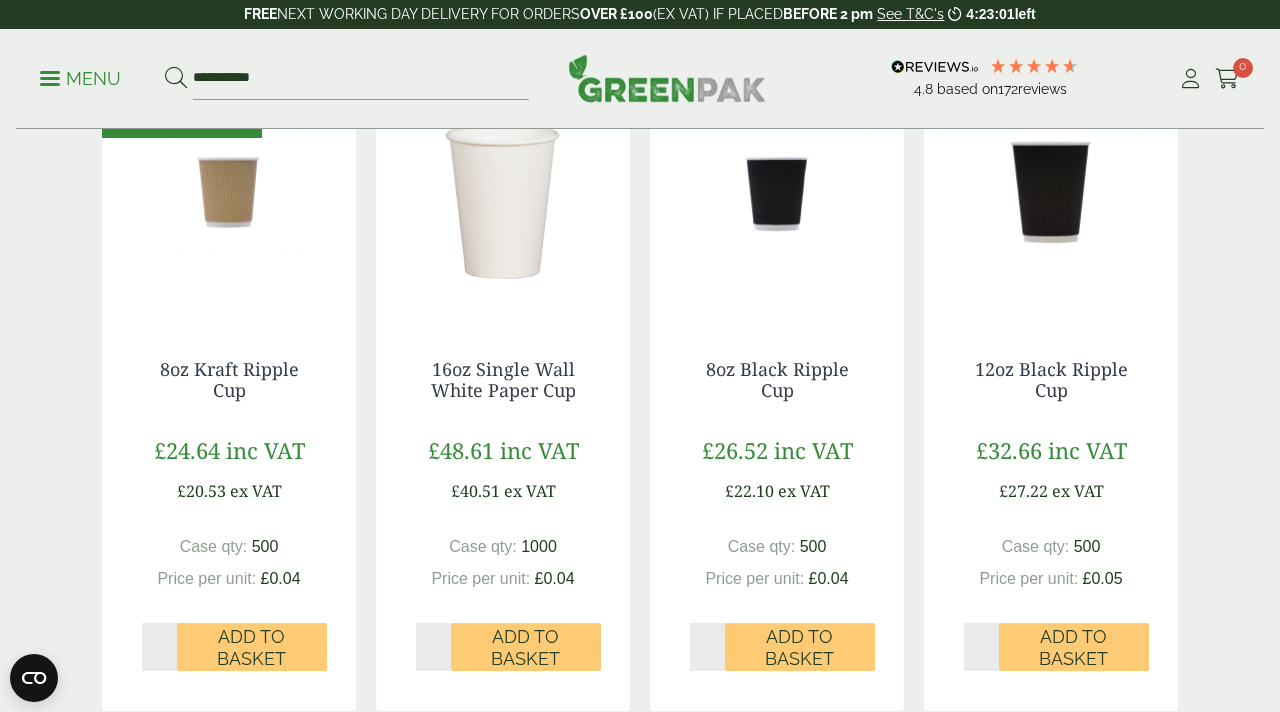 type on "*" 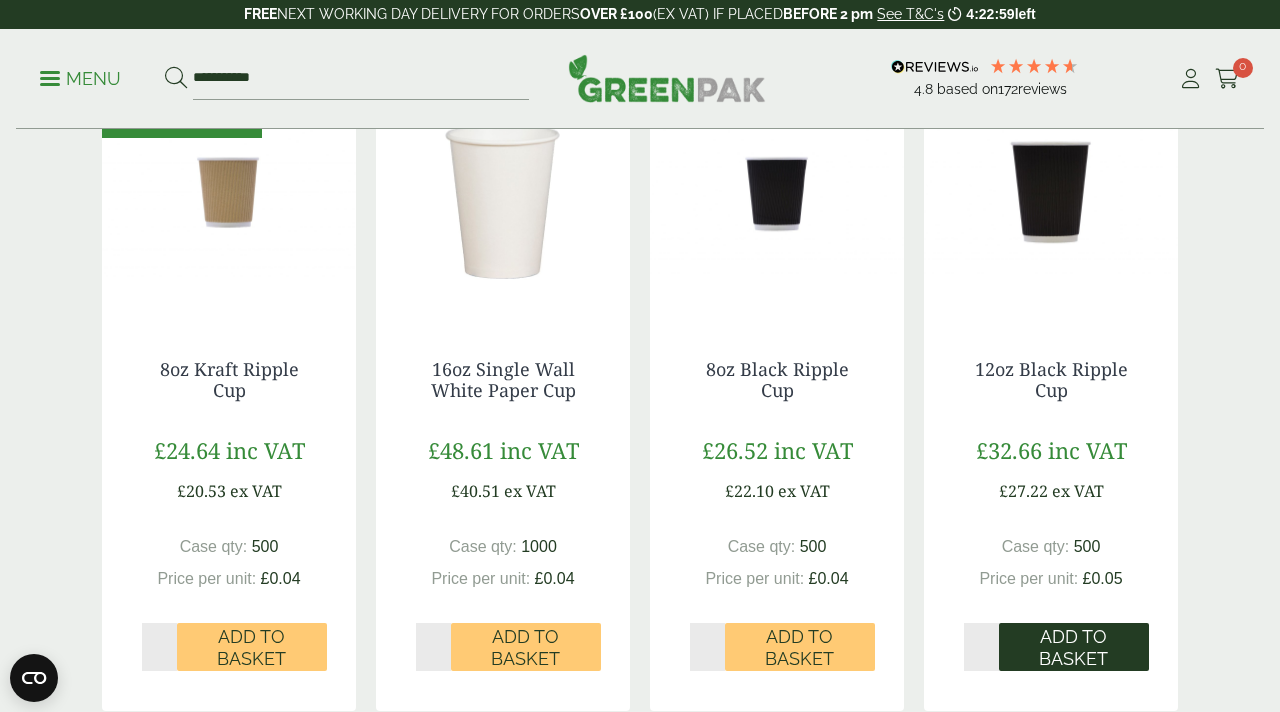 click on "Add to Basket" at bounding box center [1074, 647] 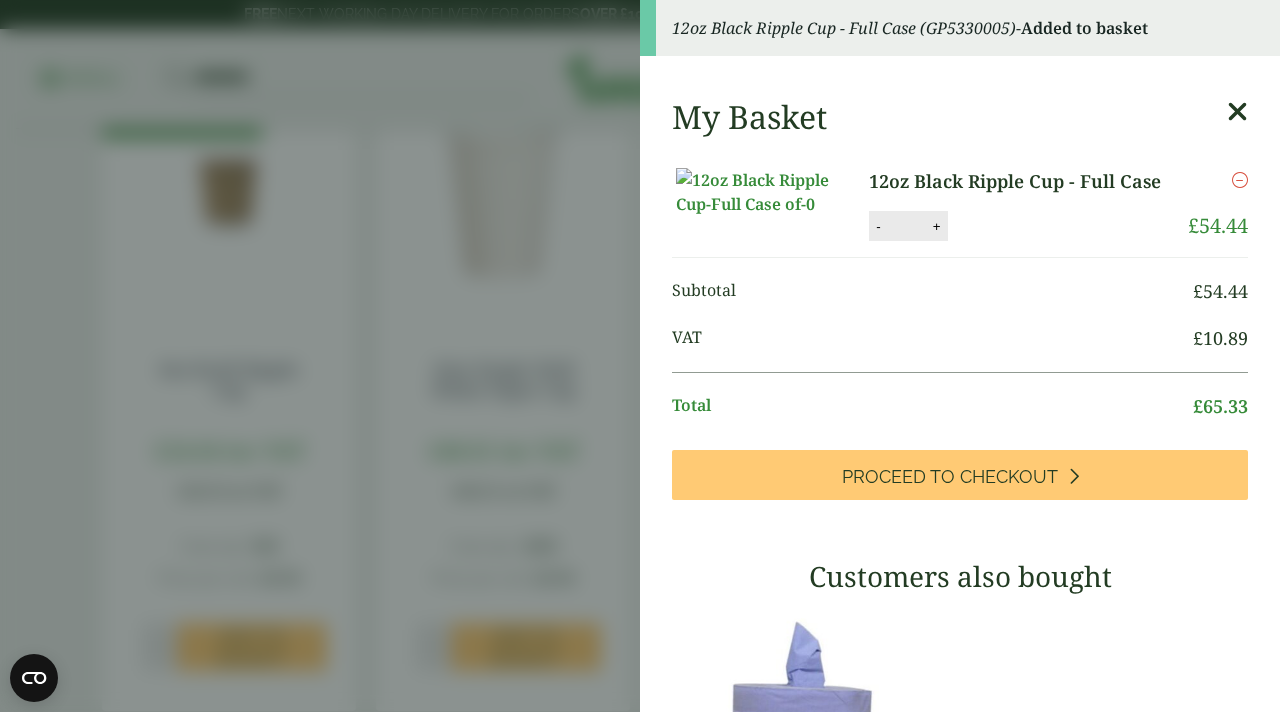 click on "12oz Black Ripple Cup - Full Case (GP5330005)  -  Added to basket
My Basket
12oz Black Ripple Cup - Full Case
12oz Black Ripple Cup - Full Case quantity
- * +
Update
Remove
£ 54.44 £" at bounding box center (640, 356) 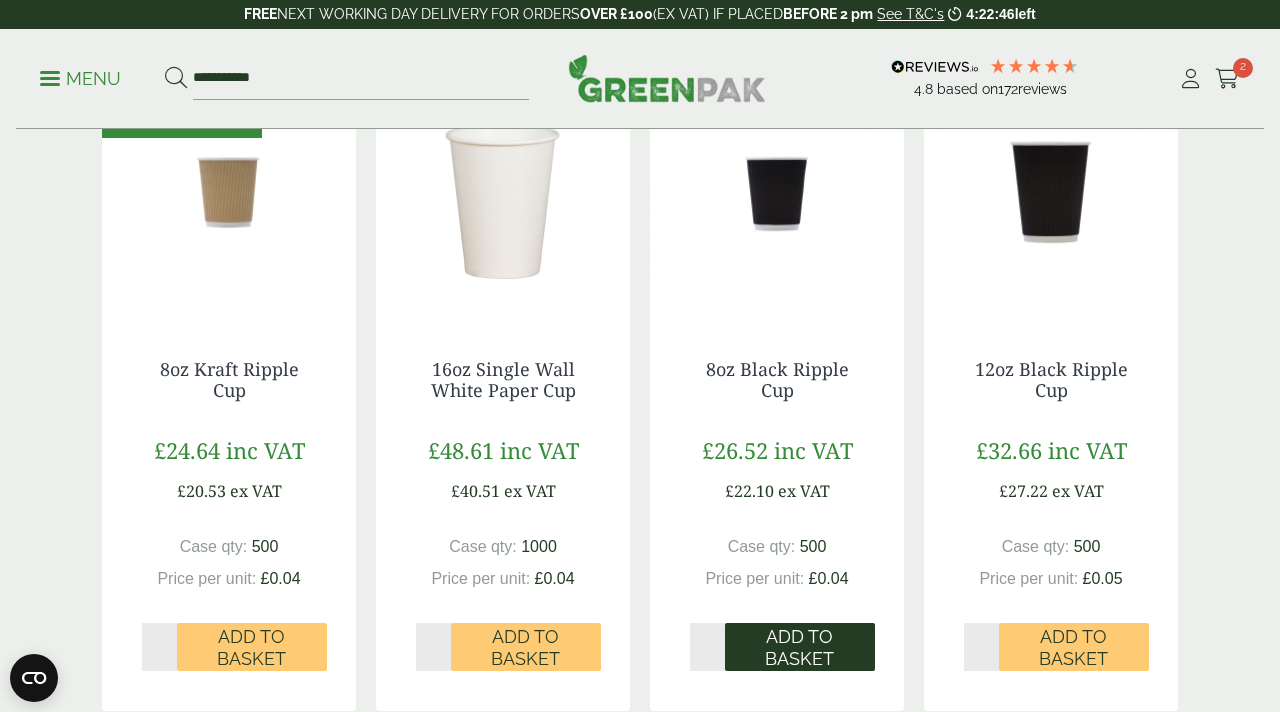 click on "Add to Basket" at bounding box center [800, 647] 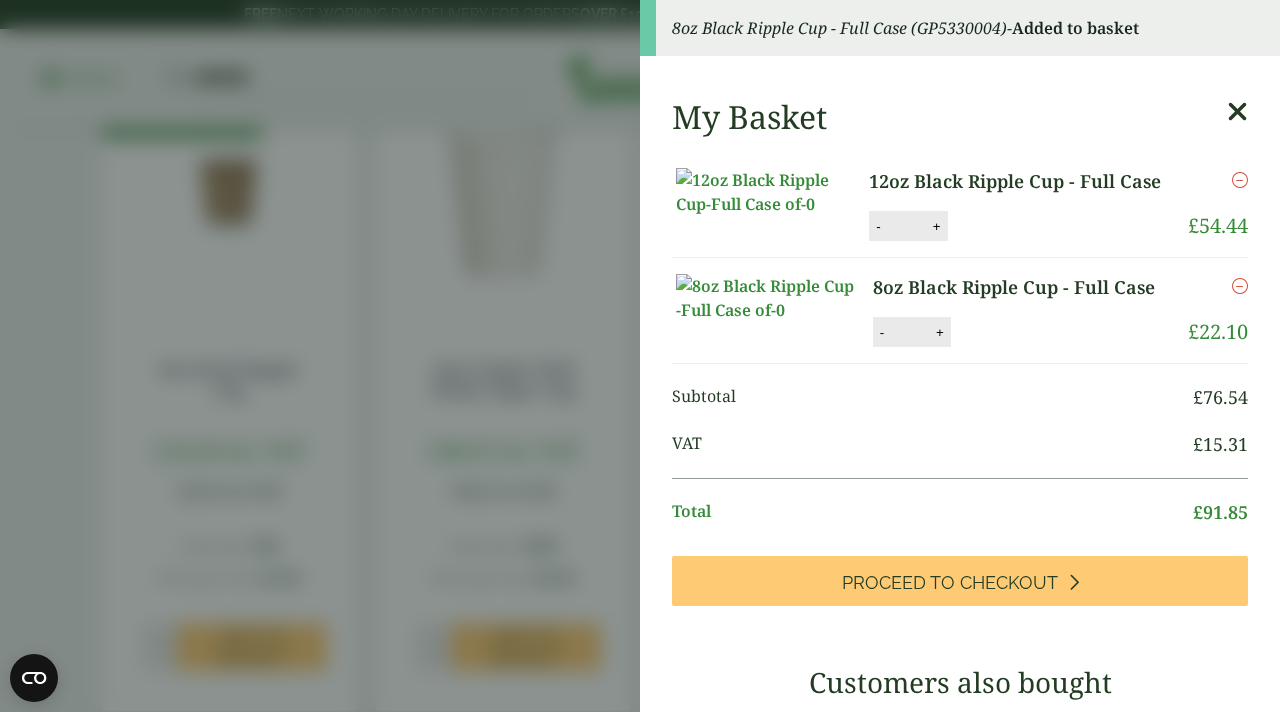 click on "8oz Black Ripple Cup - Full Case (GP5330004)  -  Added to basket
My Basket
12oz Black Ripple Cup - Full Case
12oz Black Ripple Cup - Full Case quantity
- * +
Update
Remove
£ 54.44" at bounding box center (640, 356) 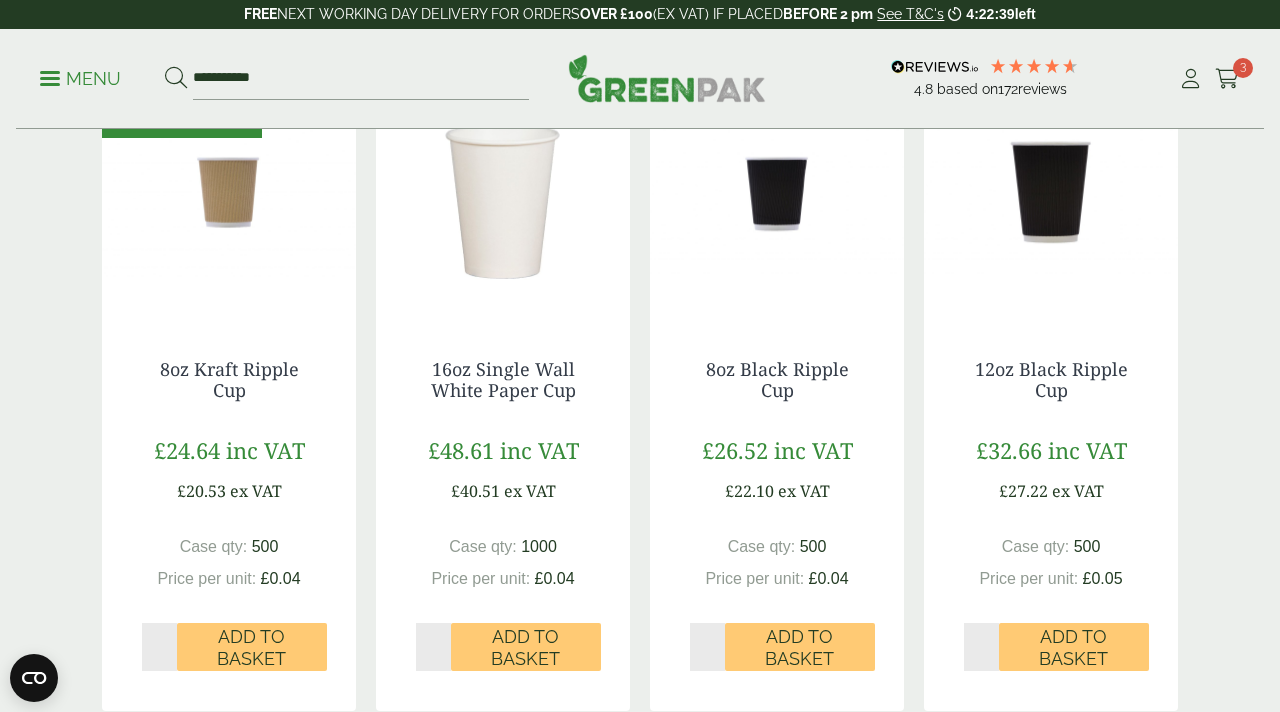 click at bounding box center [50, 78] 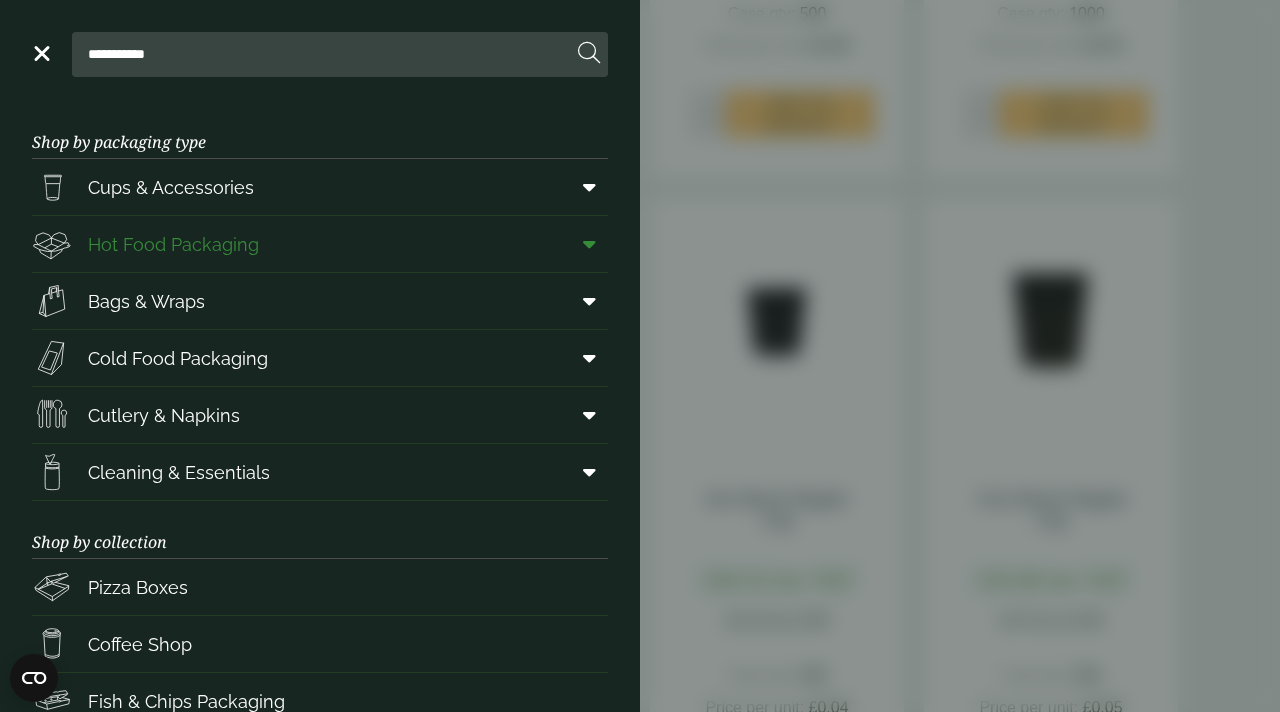 click on "Hot Food Packaging" at bounding box center [173, 244] 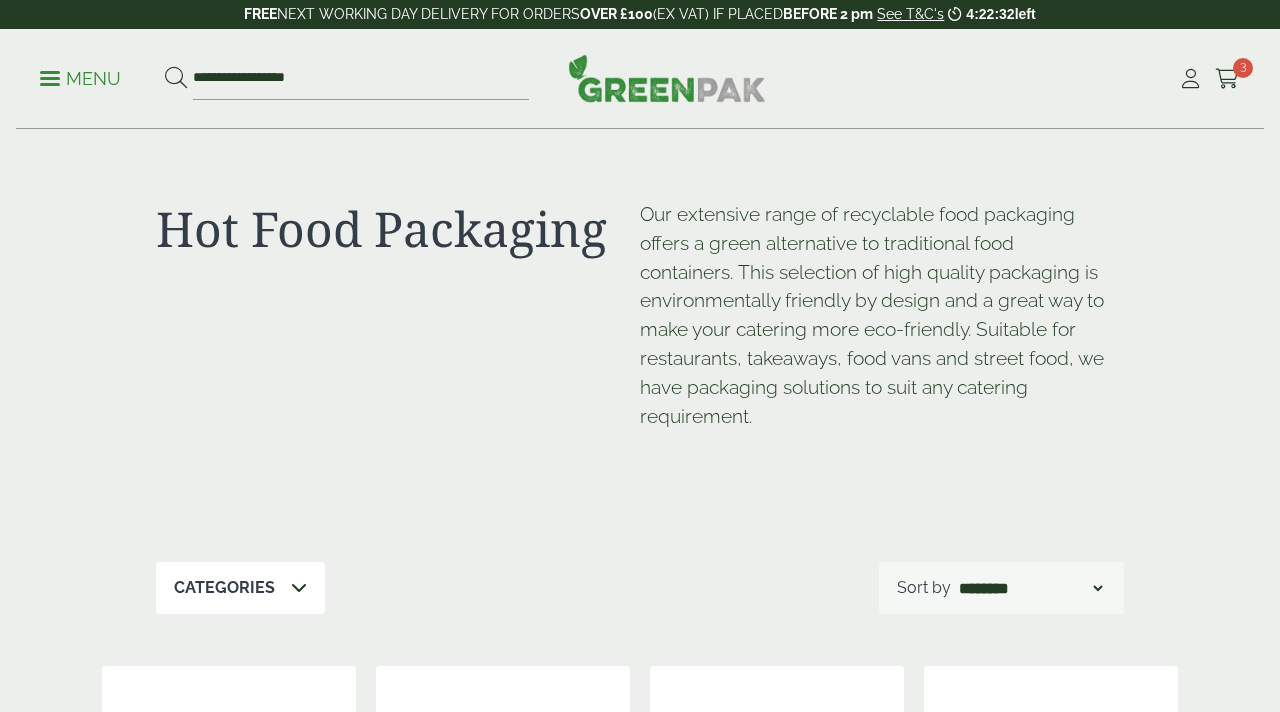 scroll, scrollTop: 0, scrollLeft: 0, axis: both 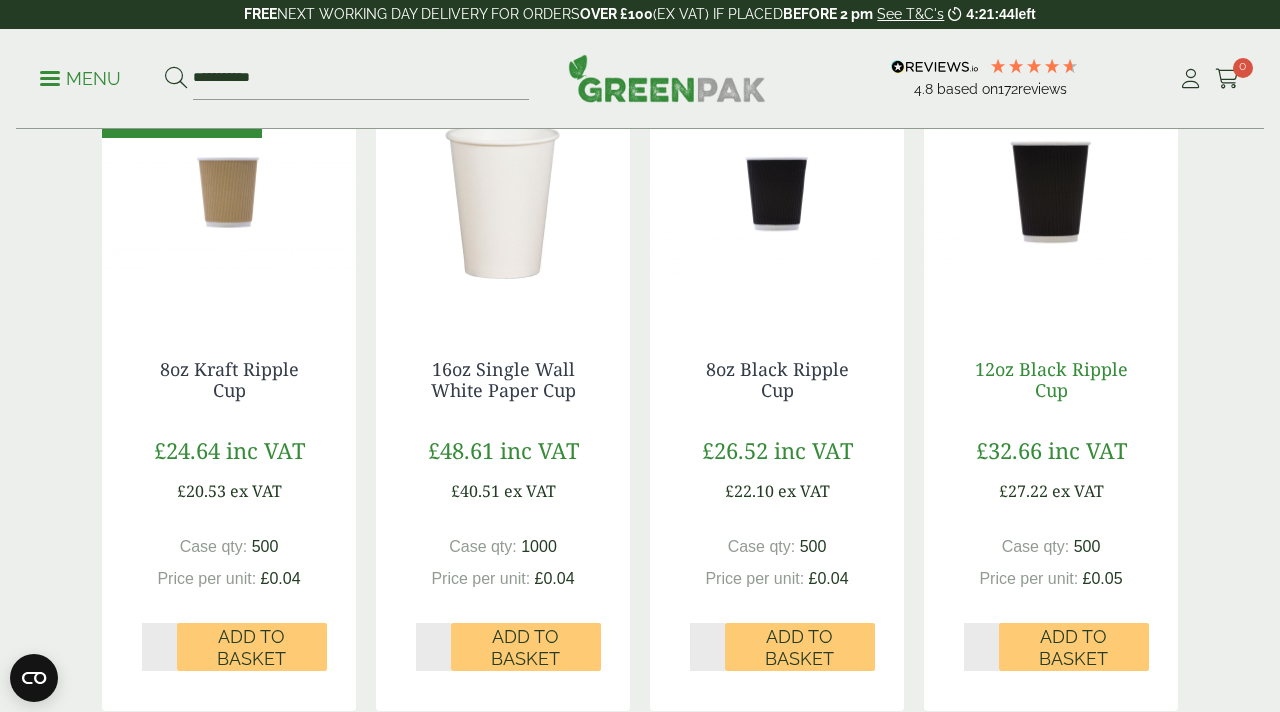 click on "12oz Black Ripple Cup" at bounding box center [1051, 380] 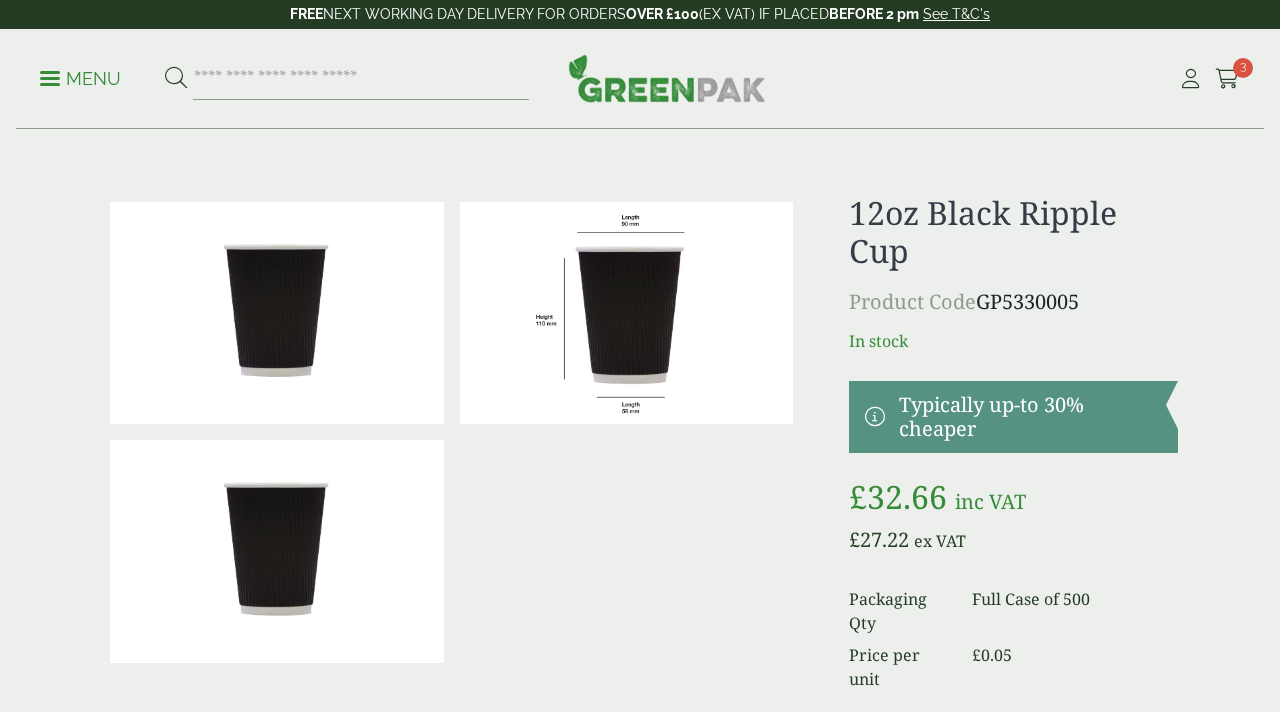 scroll, scrollTop: 0, scrollLeft: 0, axis: both 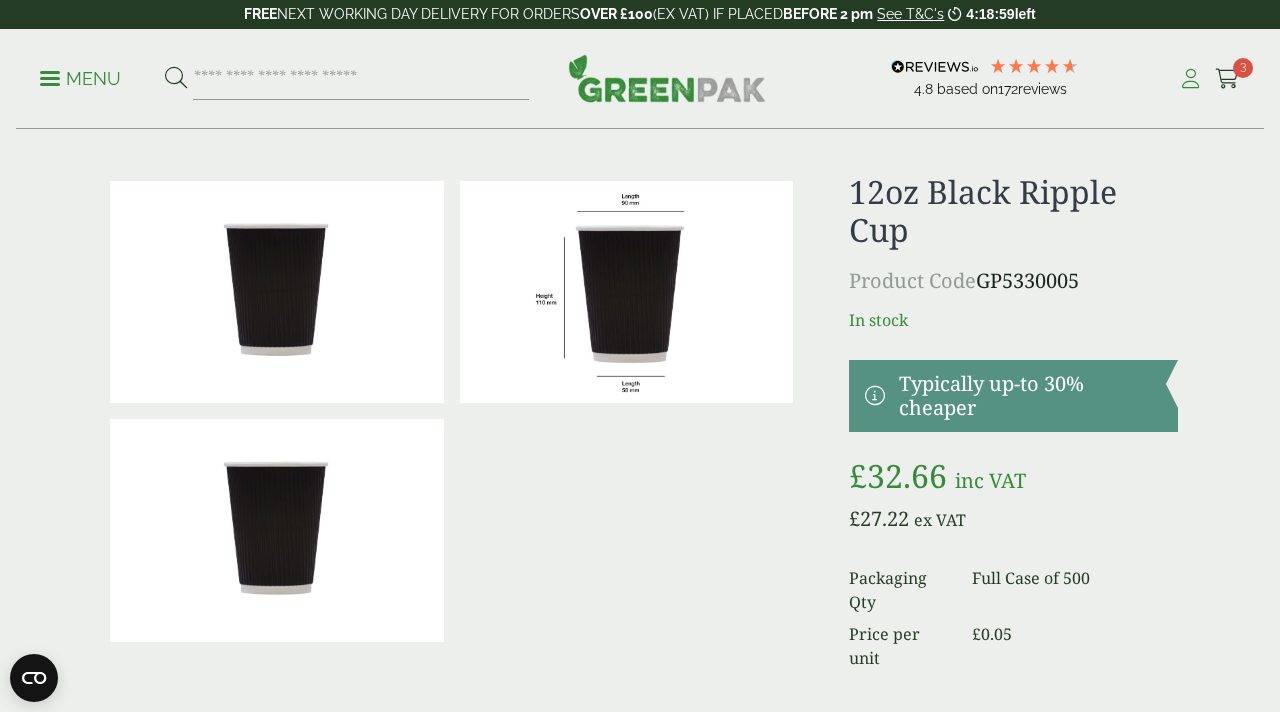 click at bounding box center [1190, 79] 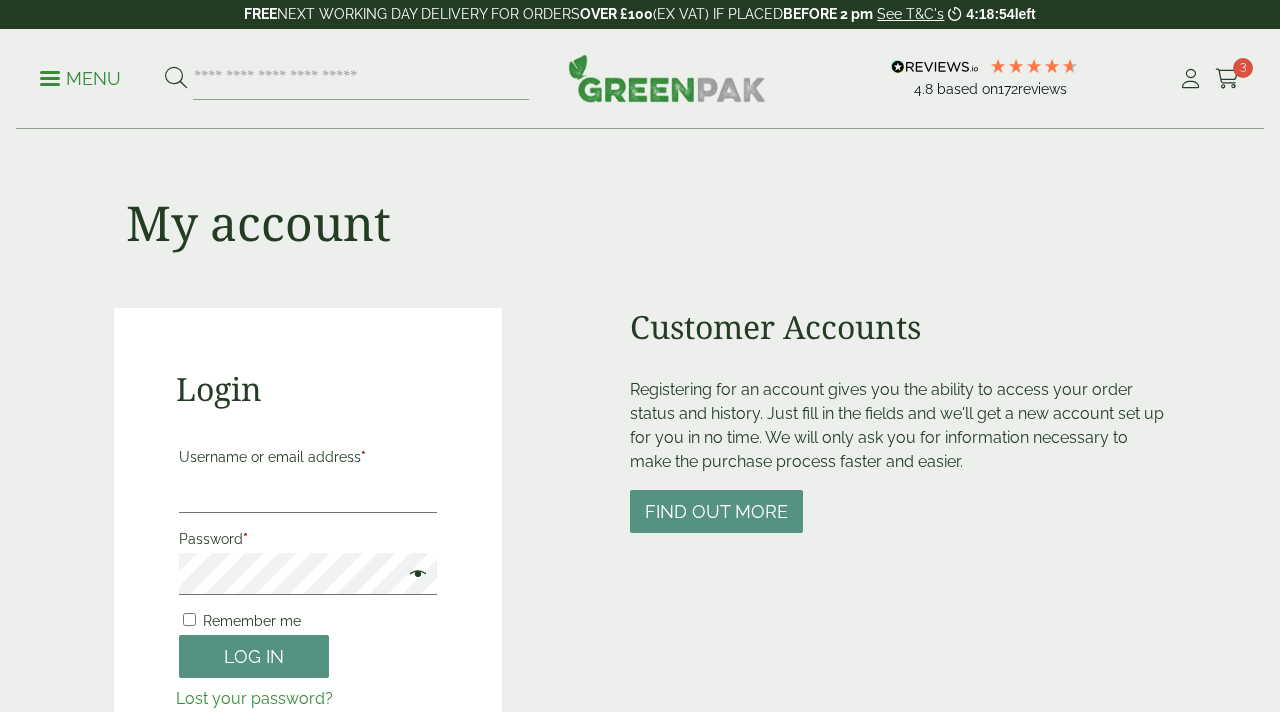 scroll, scrollTop: 0, scrollLeft: 0, axis: both 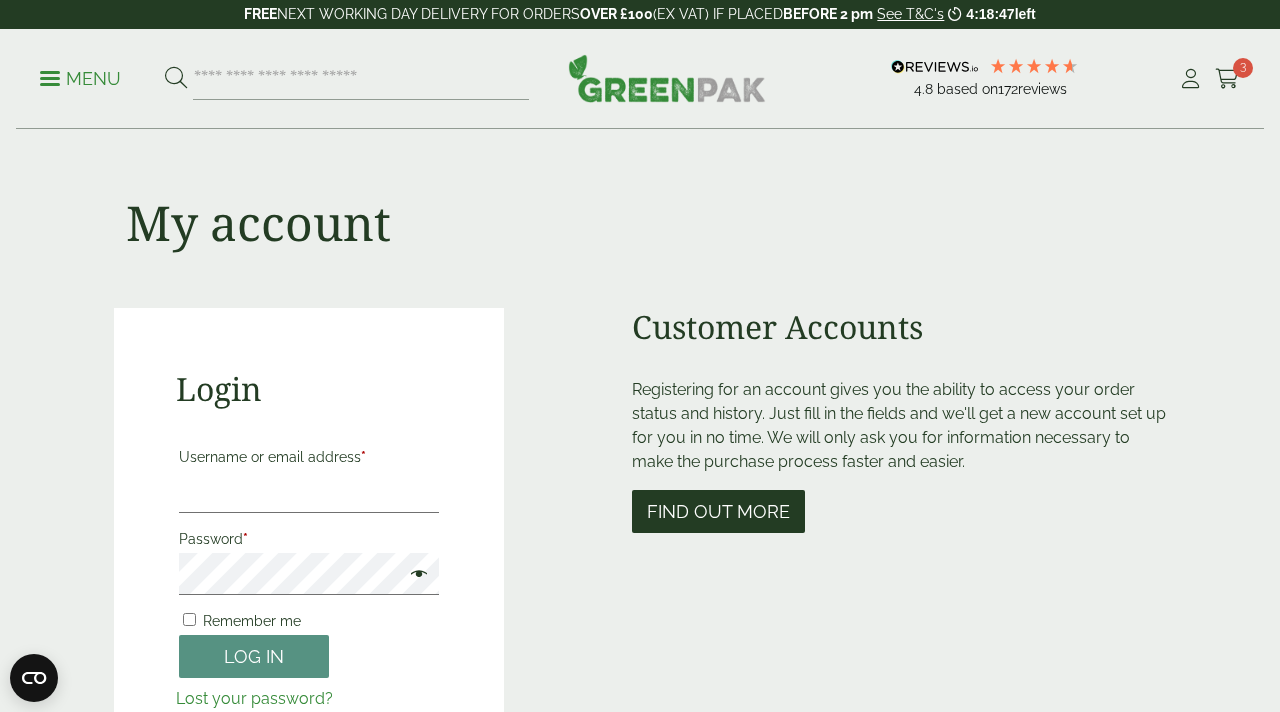click on "Find out more" at bounding box center [718, 511] 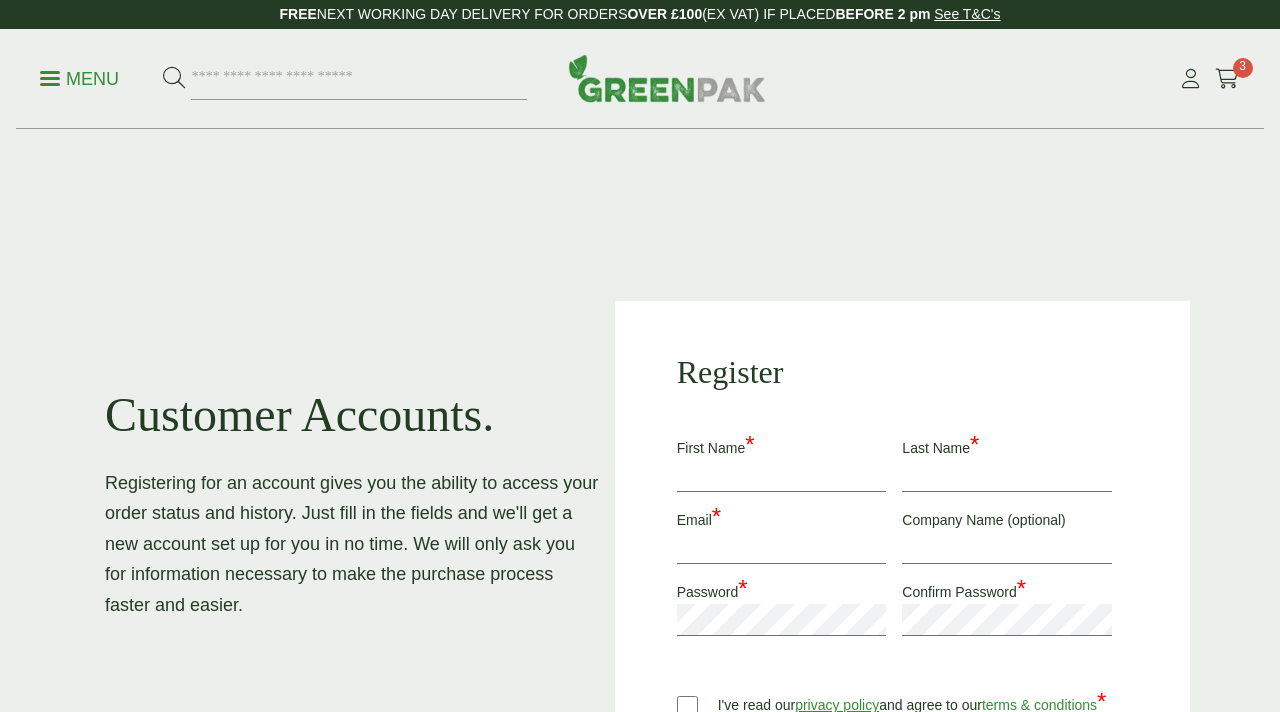 scroll, scrollTop: 0, scrollLeft: 0, axis: both 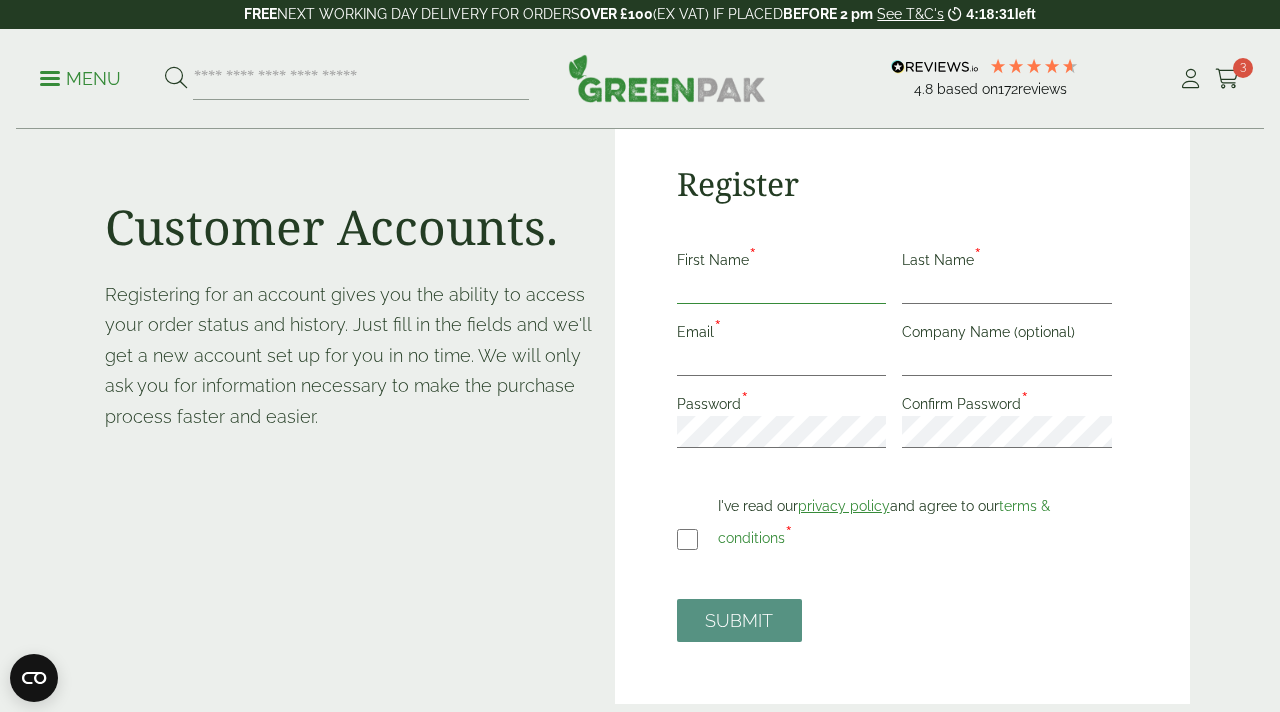click on "First Name  *" at bounding box center [782, 288] 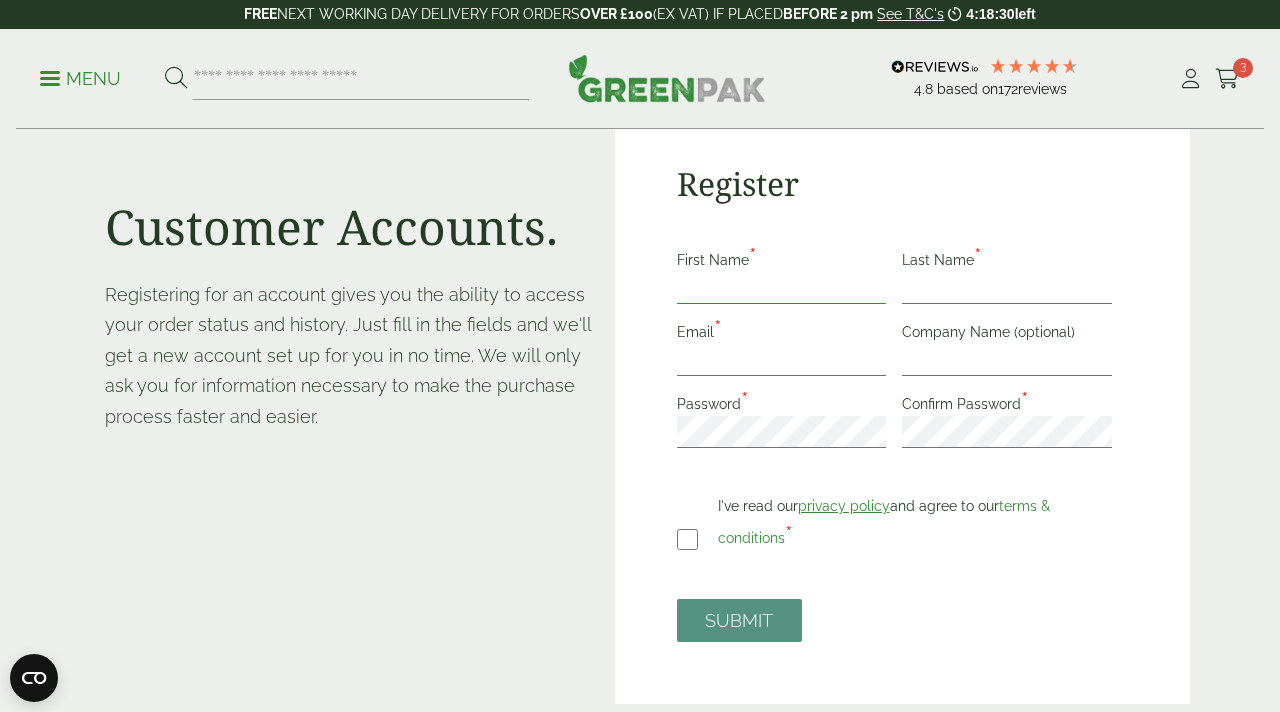type on "*******" 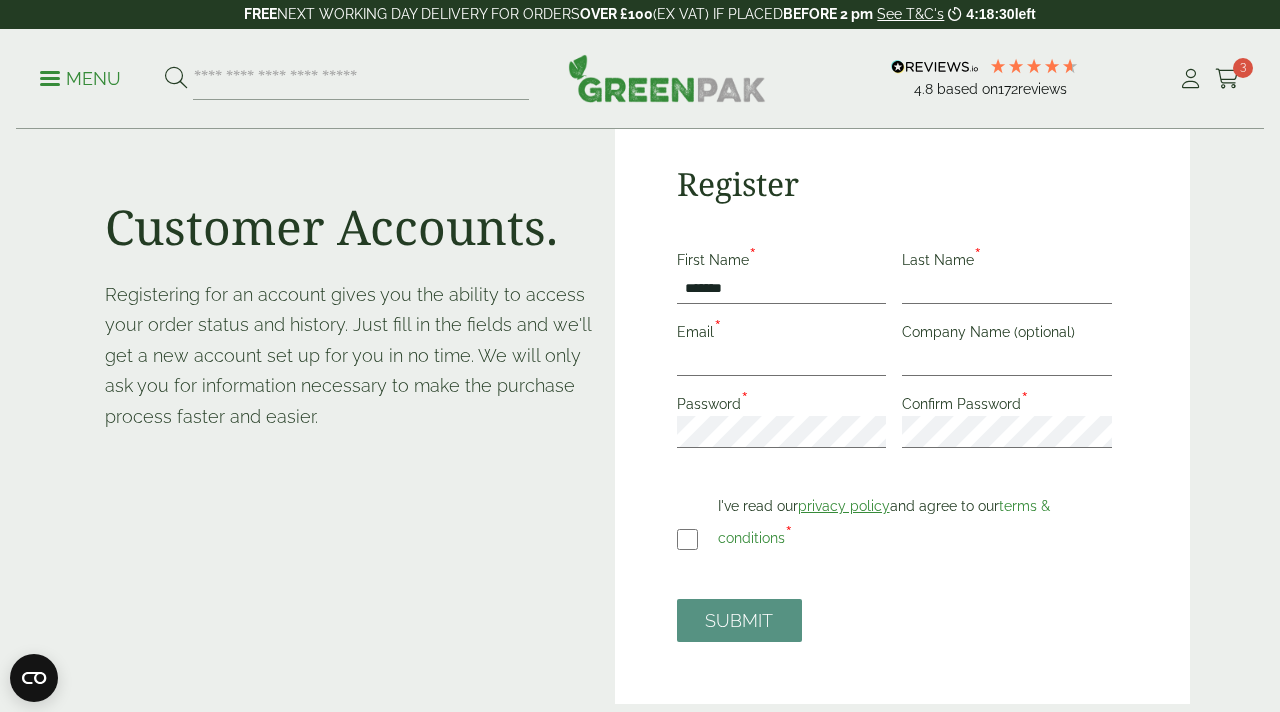 type on "*****" 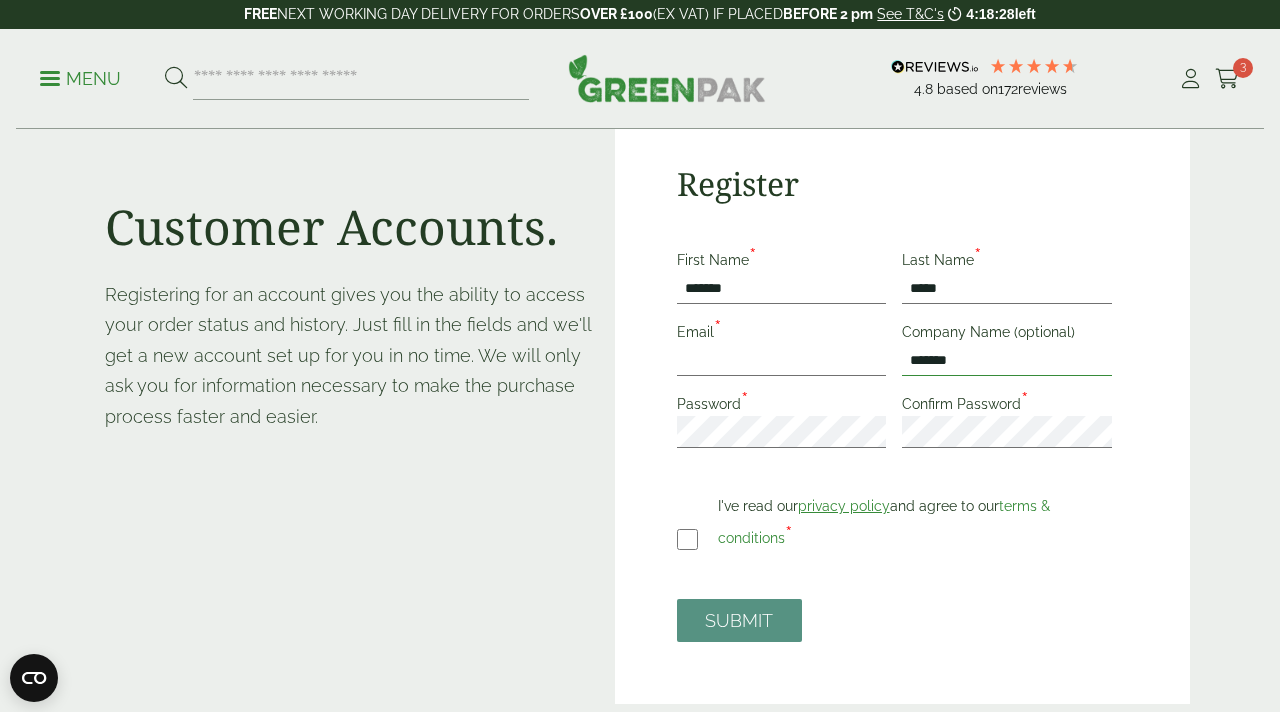click on "*******" at bounding box center [1007, 360] 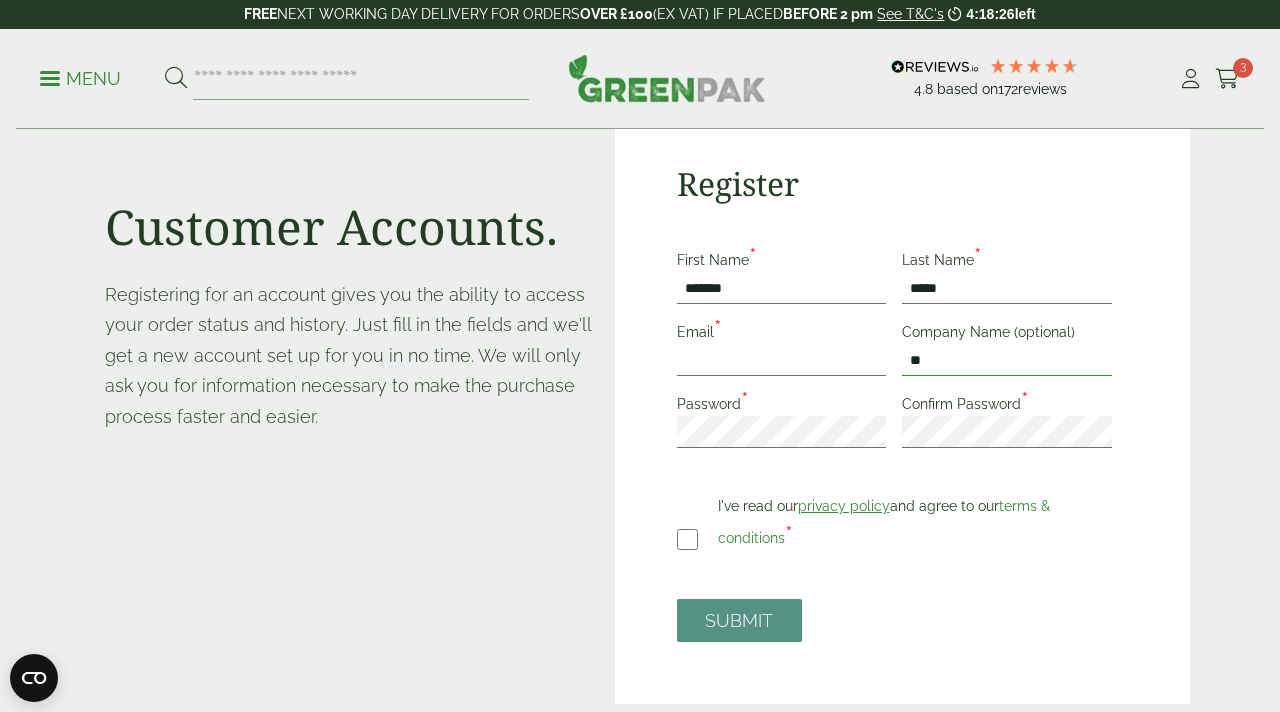 type on "*" 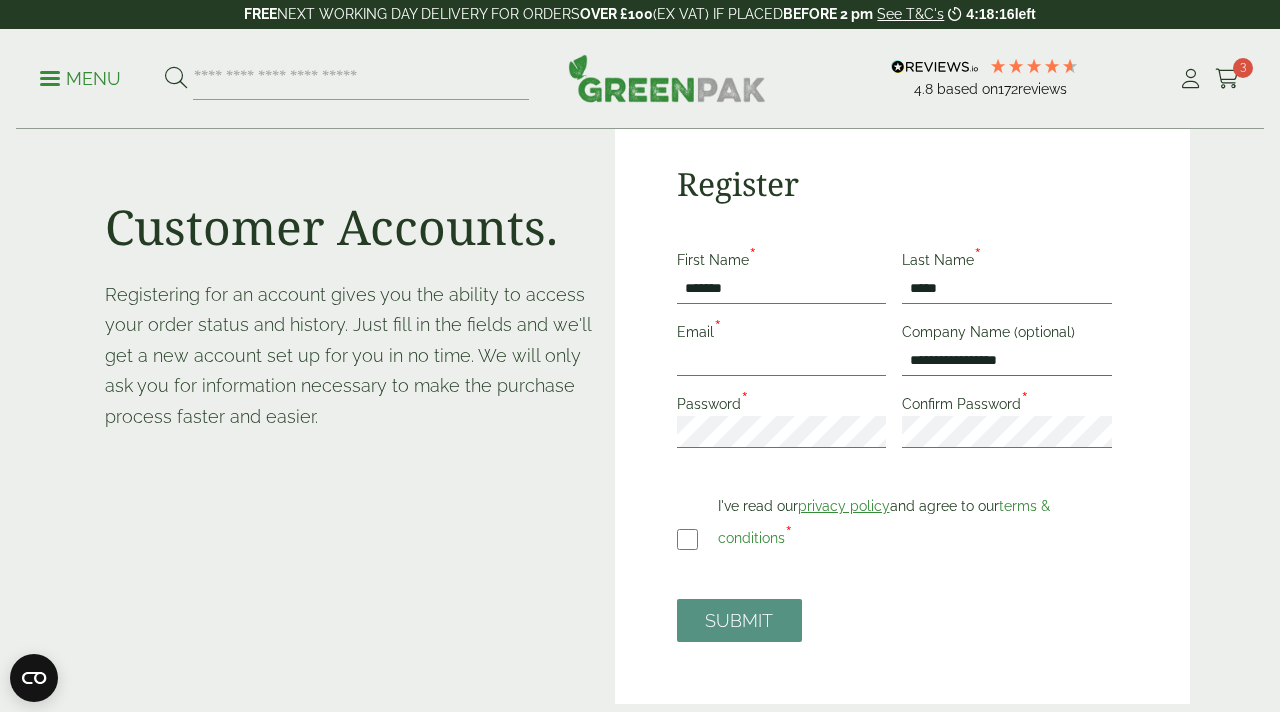 type on "**********" 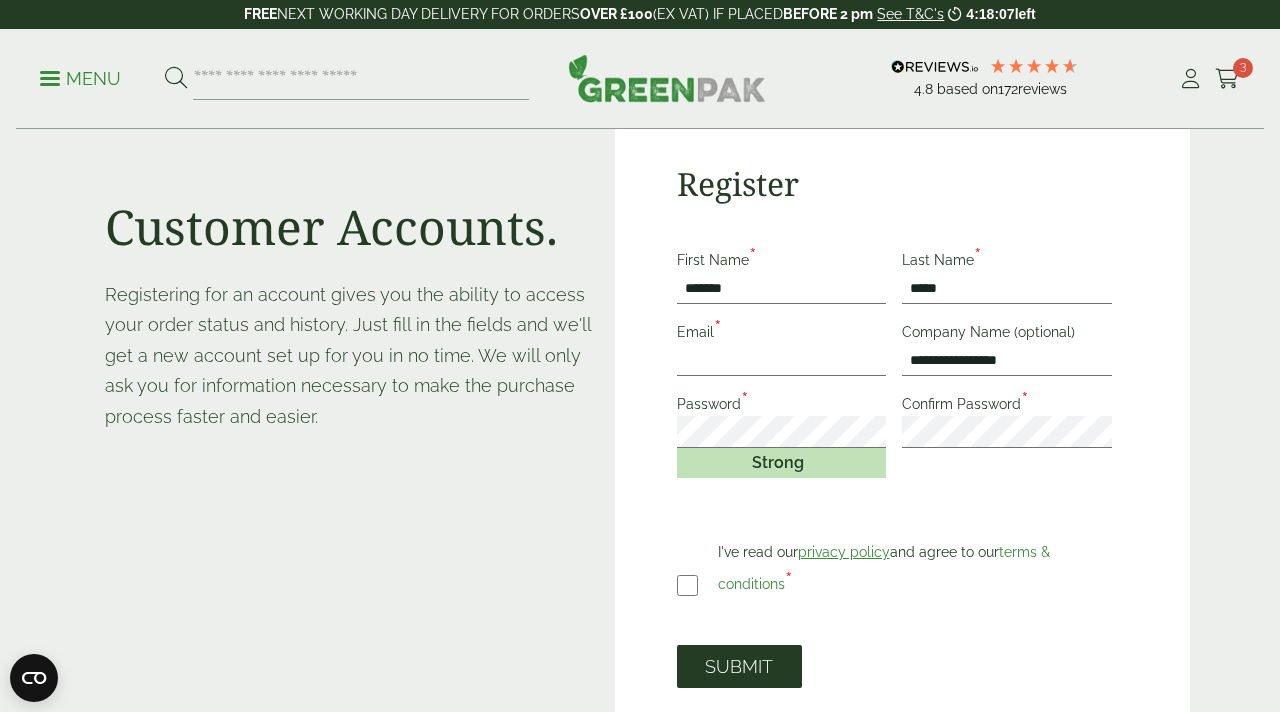 click on "SUBMIT" at bounding box center (739, 666) 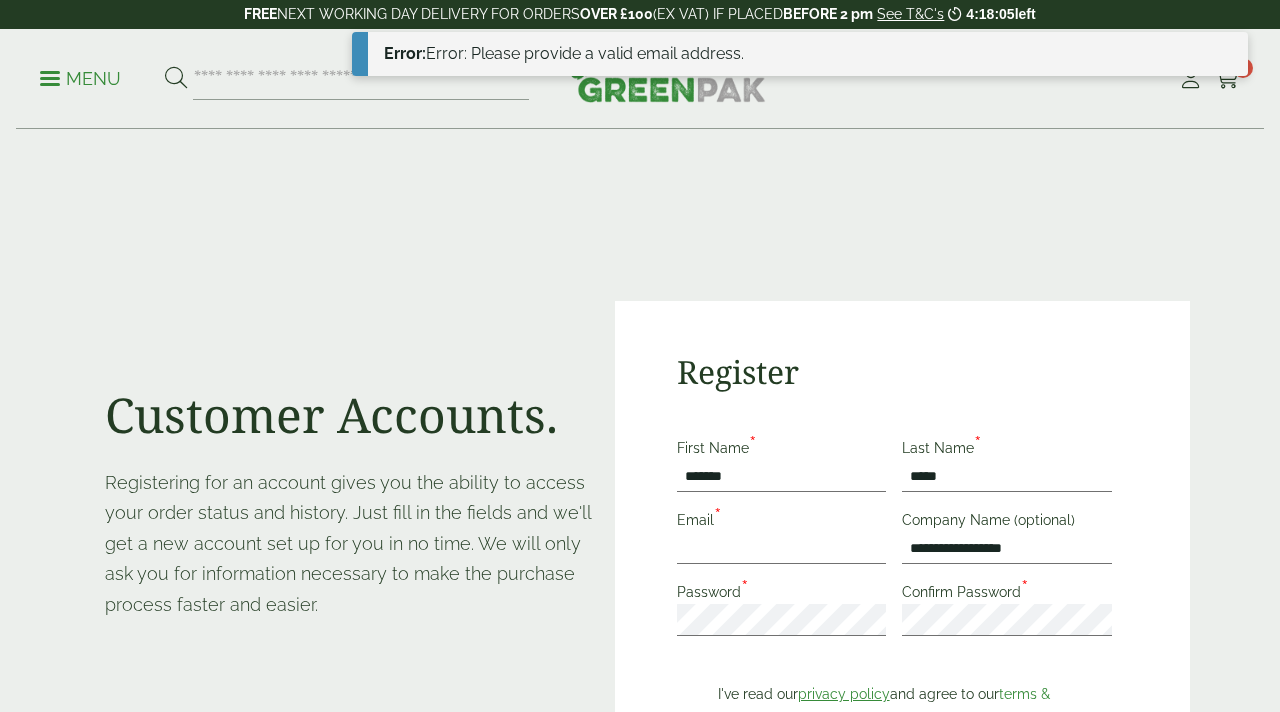 scroll, scrollTop: 0, scrollLeft: 0, axis: both 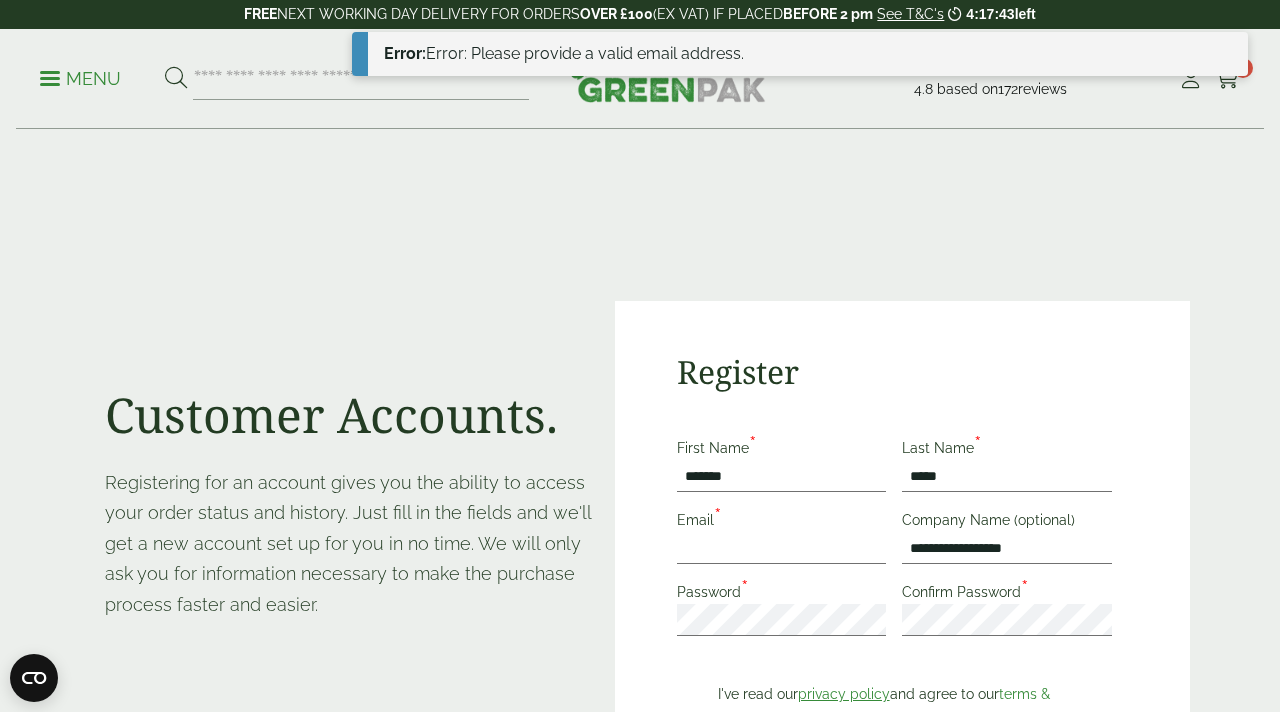 click on "**********" at bounding box center (640, 711) 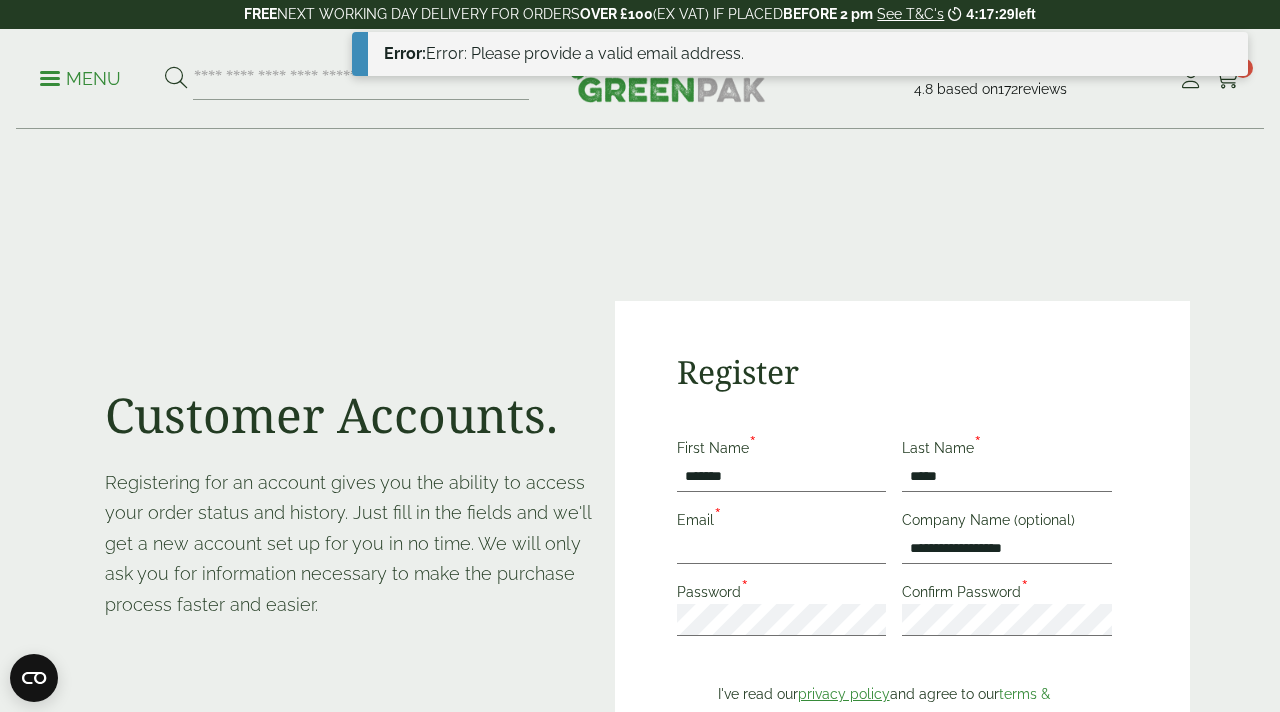 click on "**********" at bounding box center [640, 711] 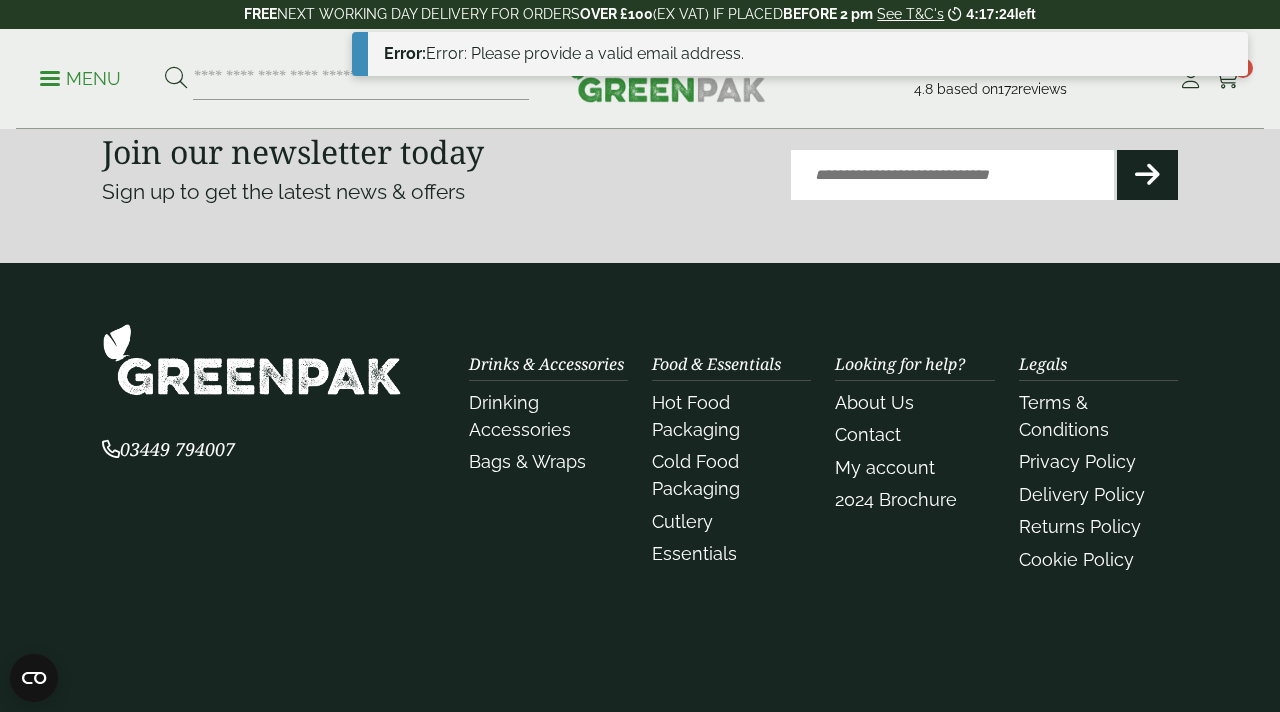 scroll, scrollTop: 1350, scrollLeft: 0, axis: vertical 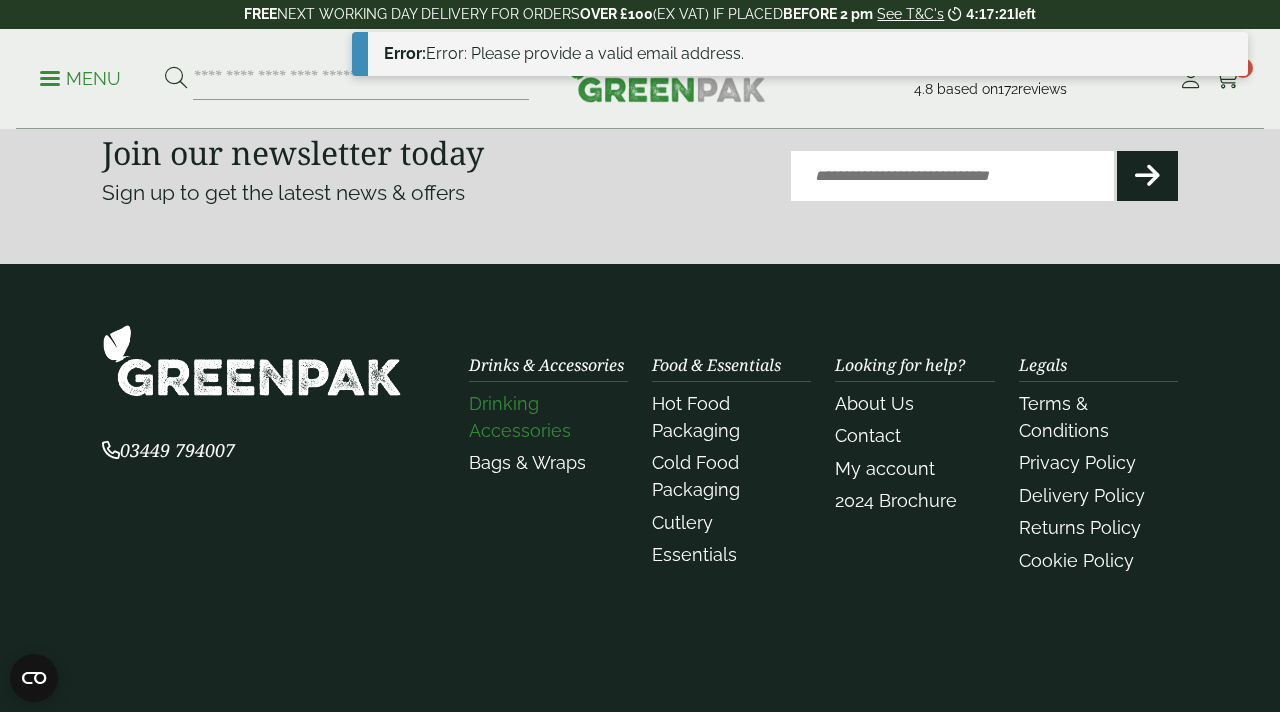 click on "Drinking Accessories" at bounding box center [520, 417] 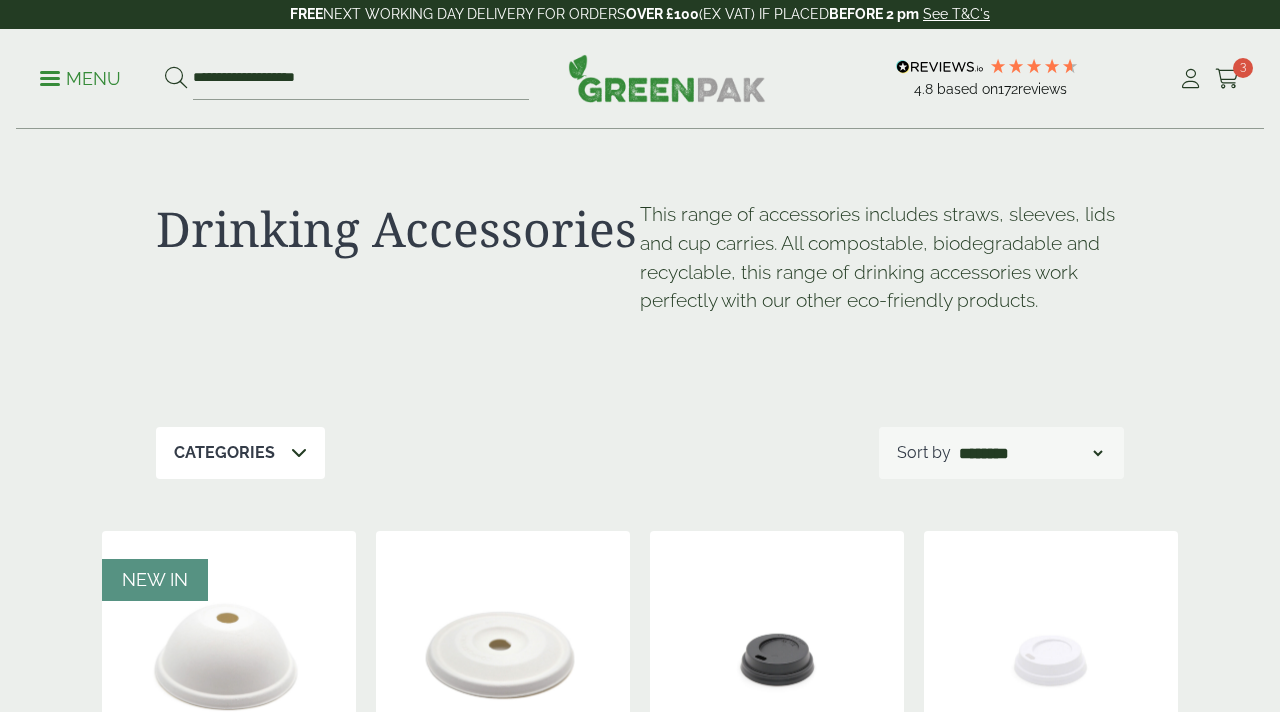 scroll, scrollTop: 478, scrollLeft: 0, axis: vertical 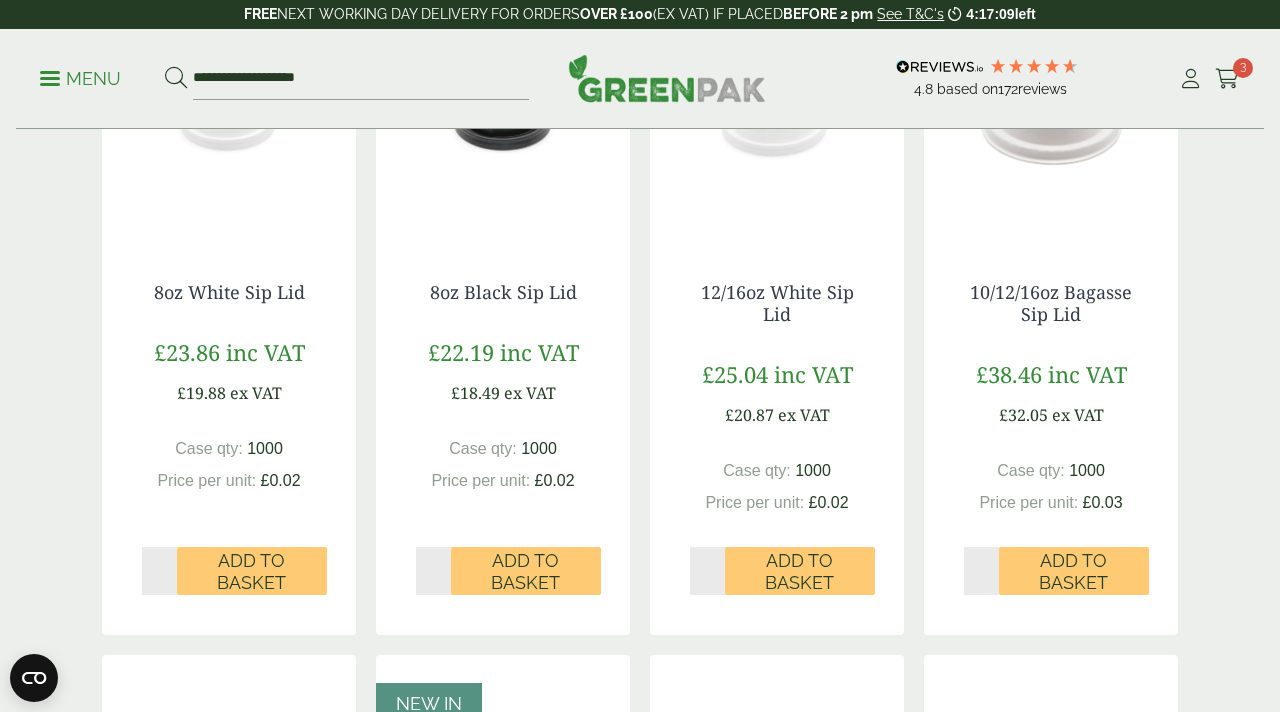 click on "Menu" at bounding box center [80, 77] 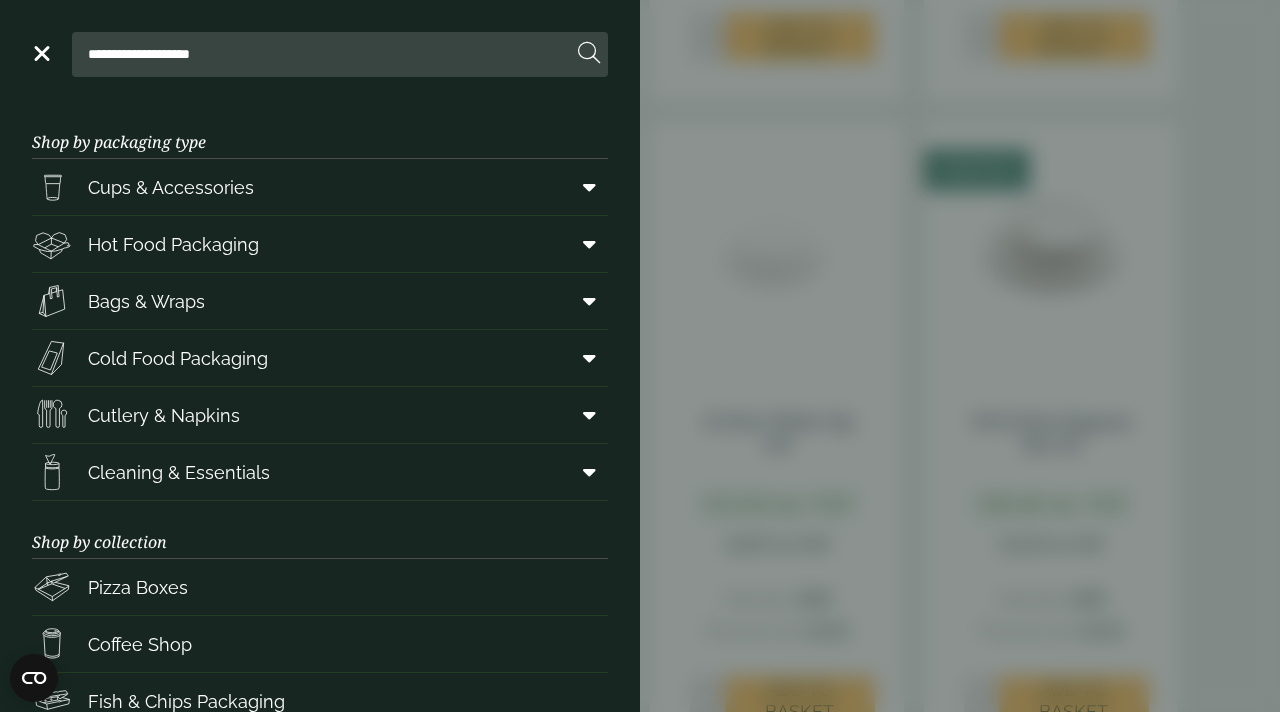 click on "**********" at bounding box center [326, 54] 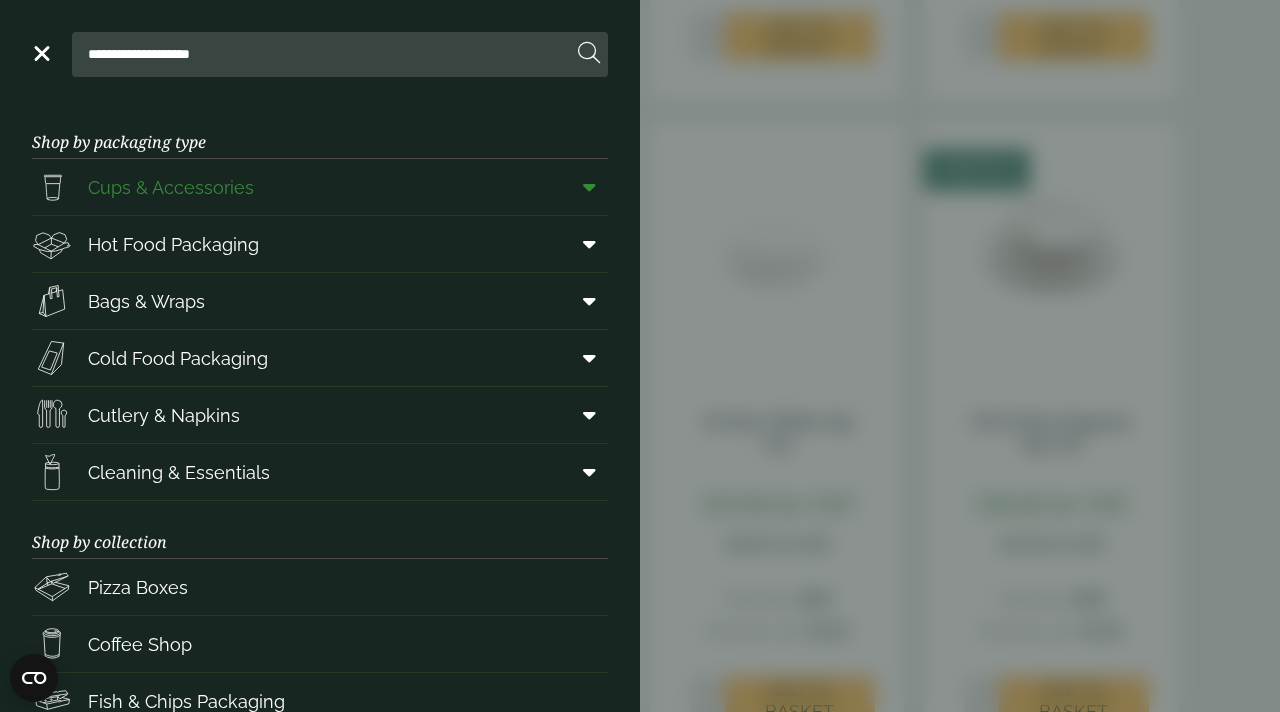 click on "Cups & Accessories" at bounding box center (171, 187) 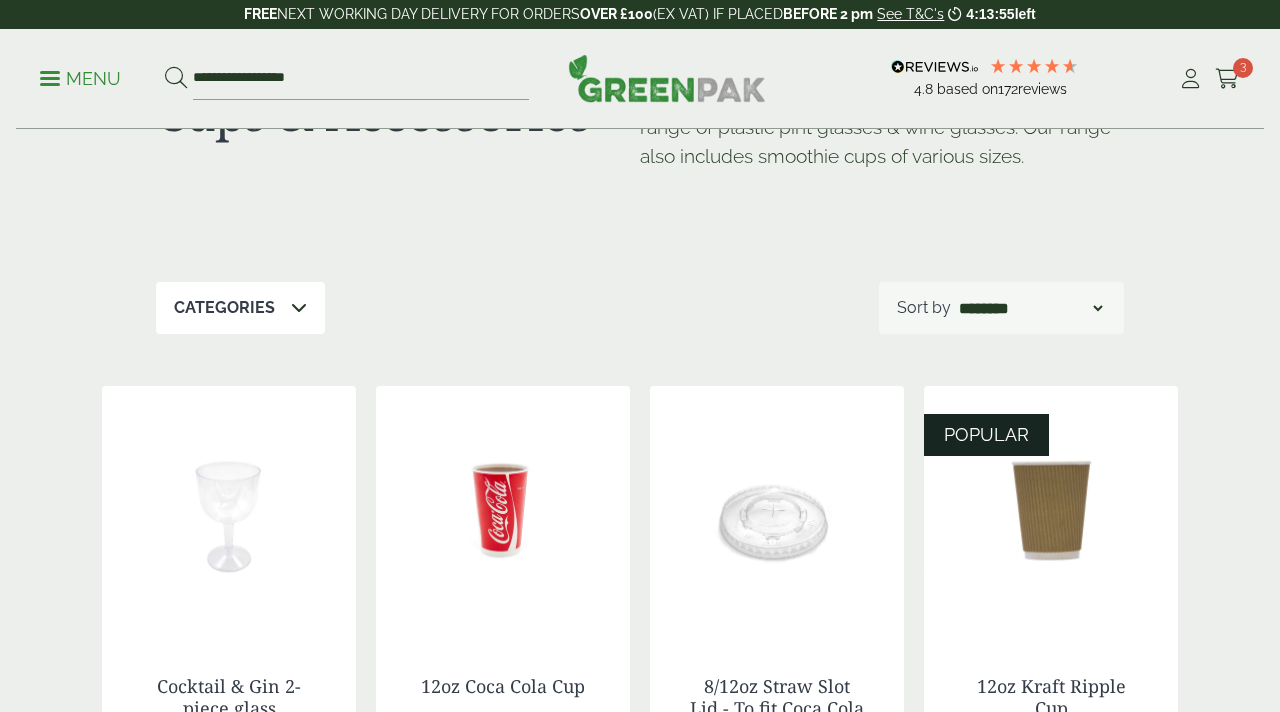 scroll, scrollTop: 273, scrollLeft: 0, axis: vertical 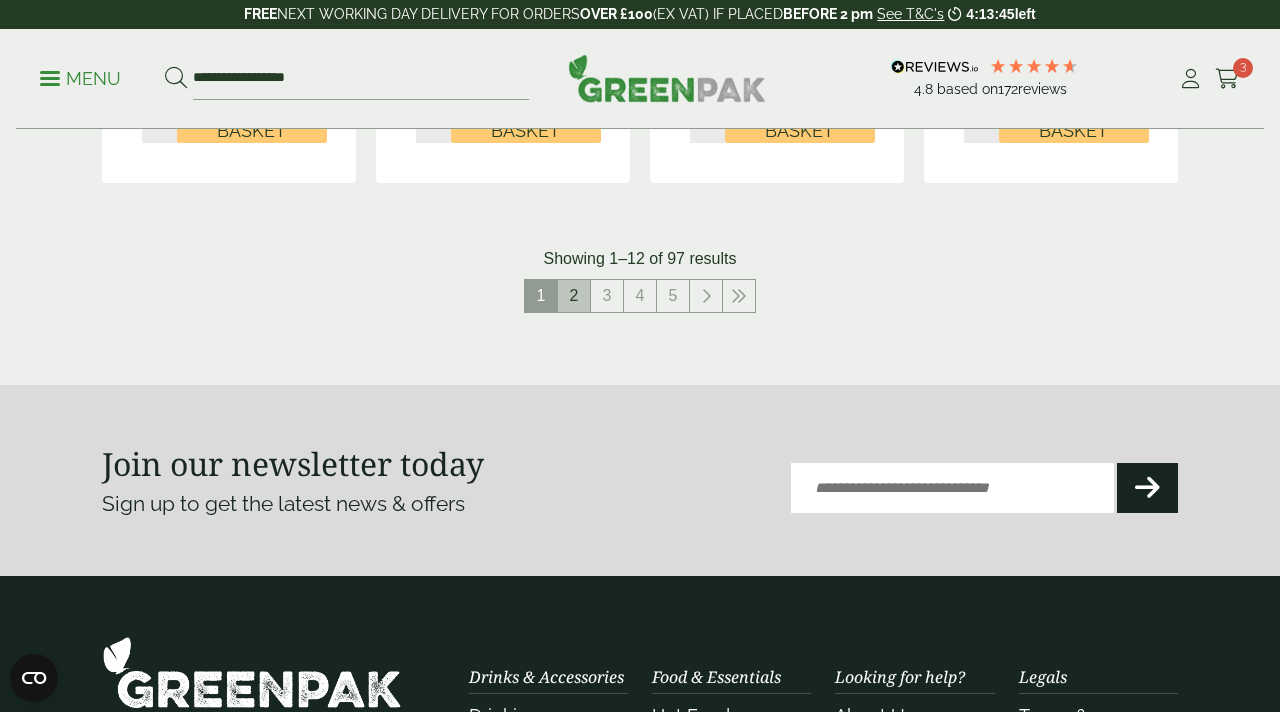 click on "2" at bounding box center [574, 296] 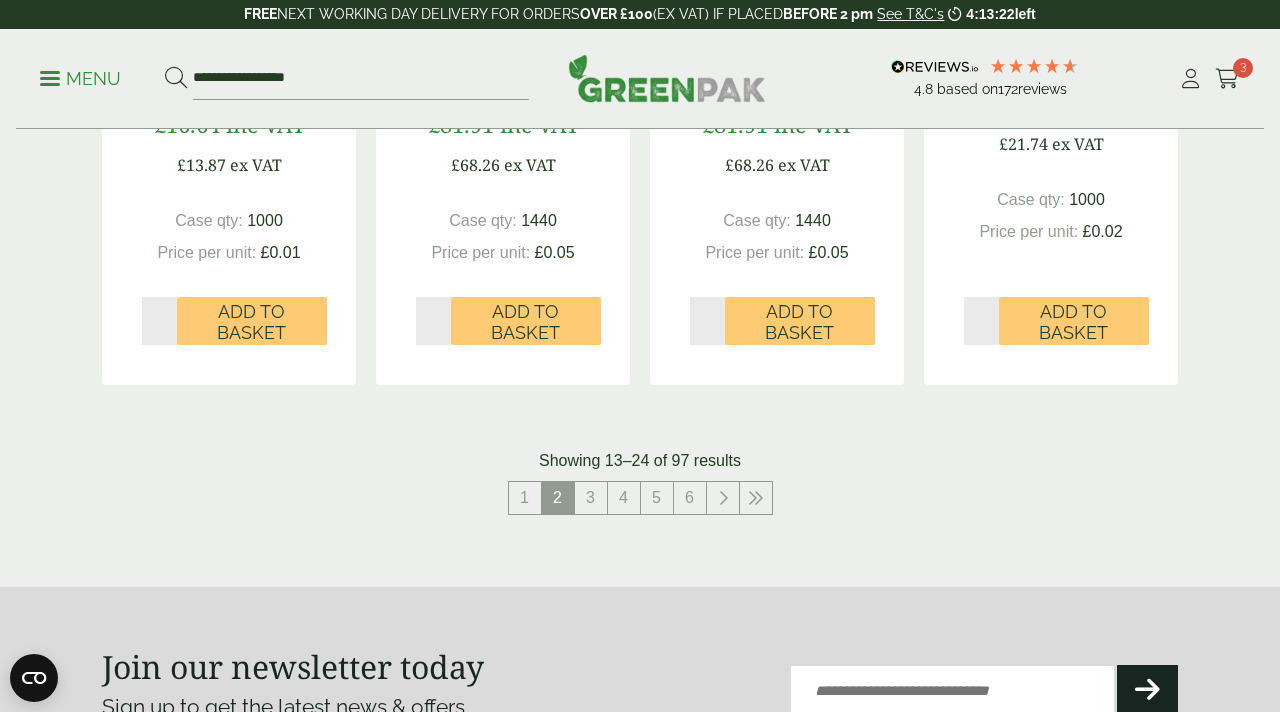scroll, scrollTop: 2128, scrollLeft: 0, axis: vertical 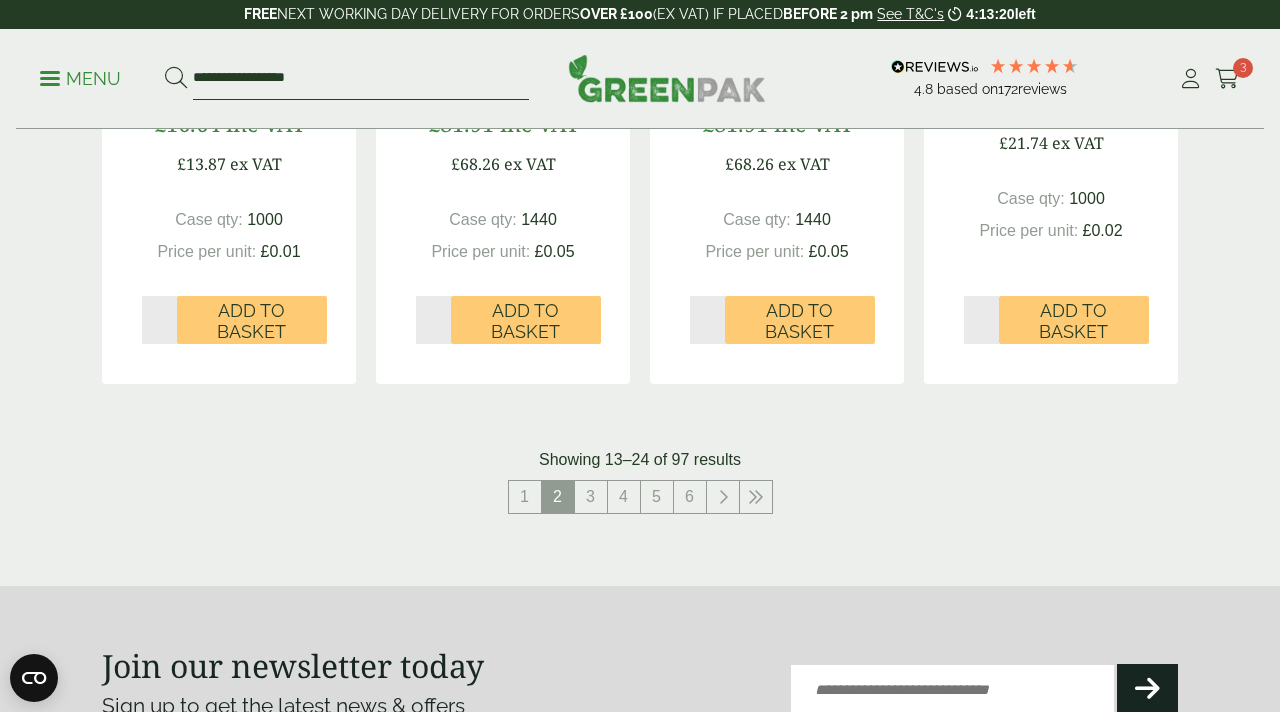 click on "**********" at bounding box center (361, 79) 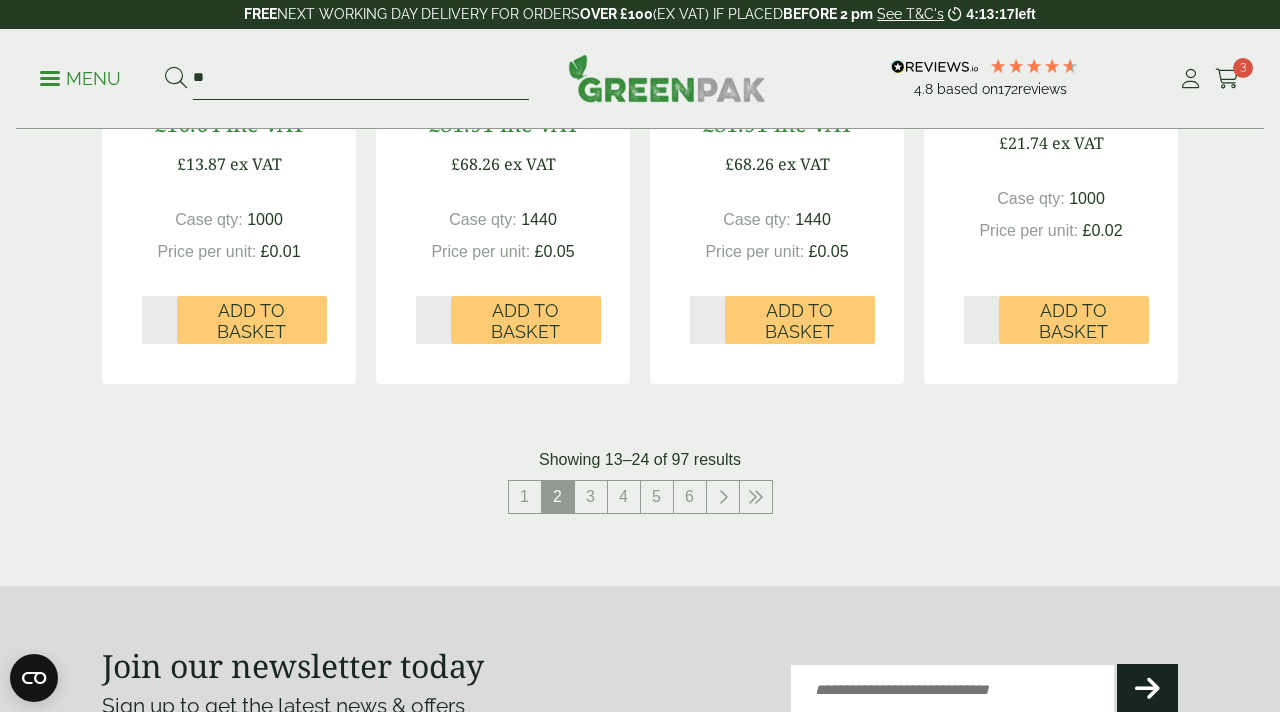 type on "*" 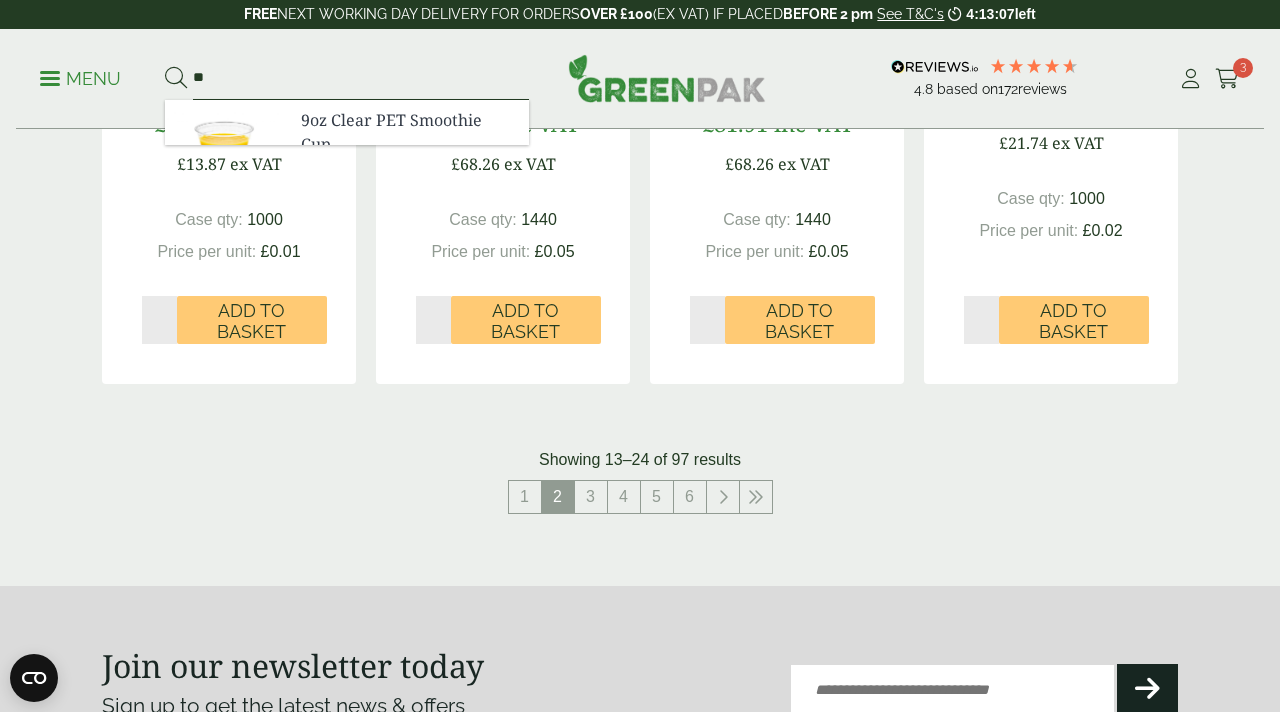 type on "*" 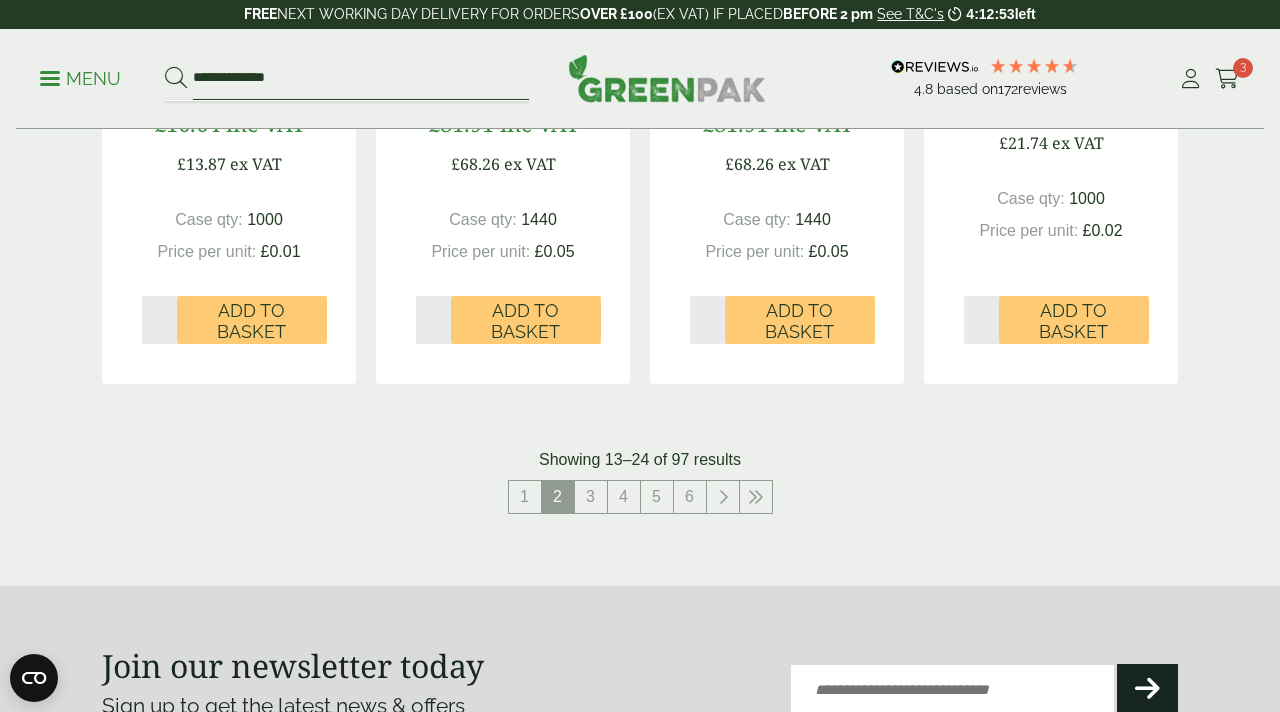 type on "**********" 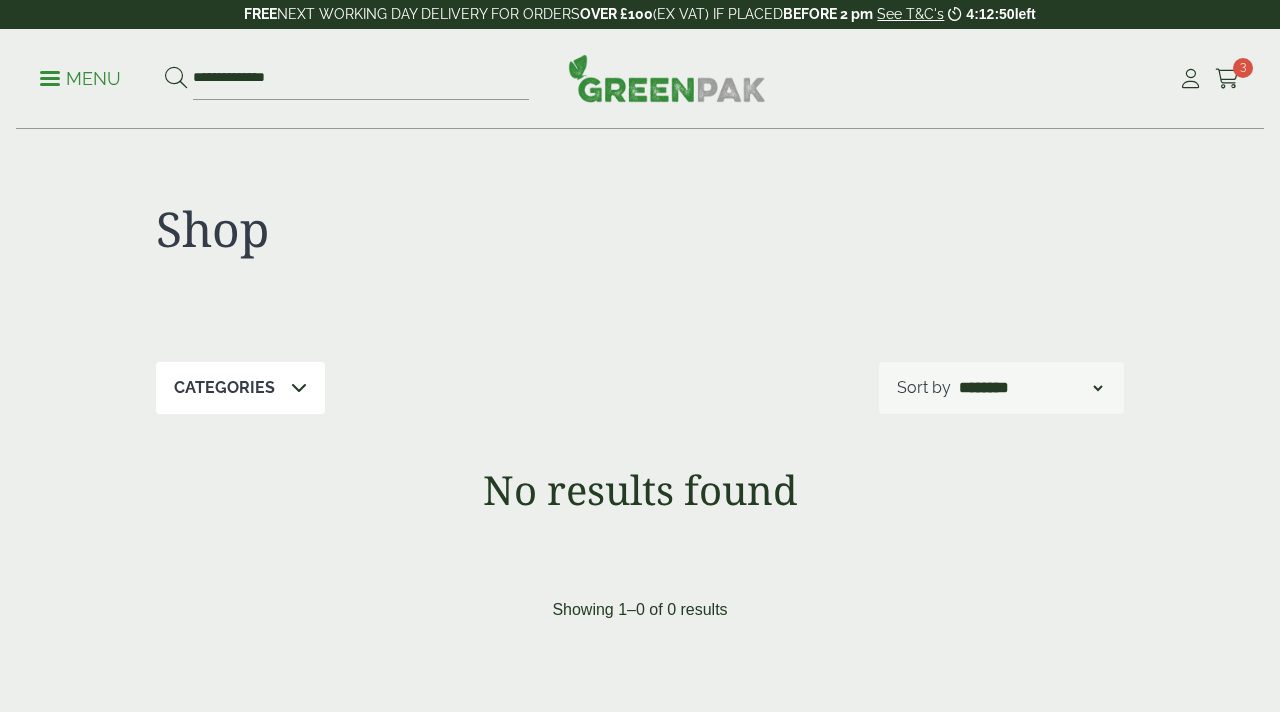 scroll, scrollTop: 0, scrollLeft: 0, axis: both 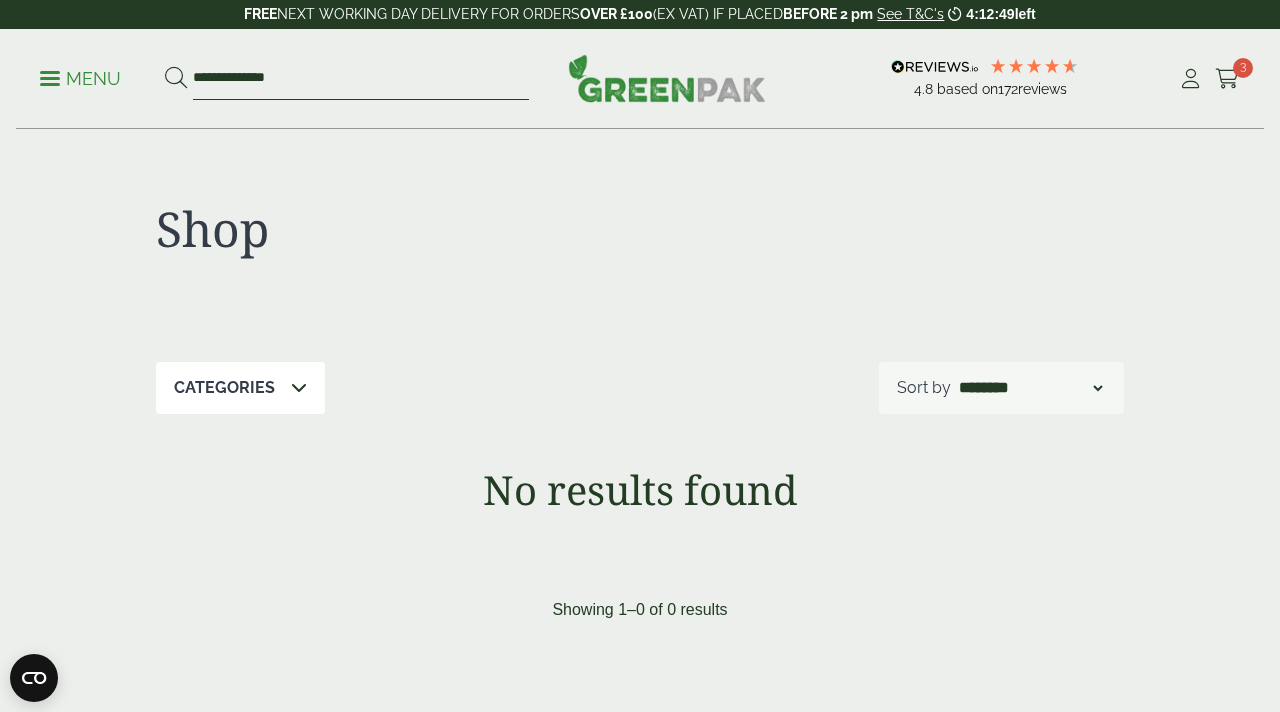 click on "**********" at bounding box center (361, 79) 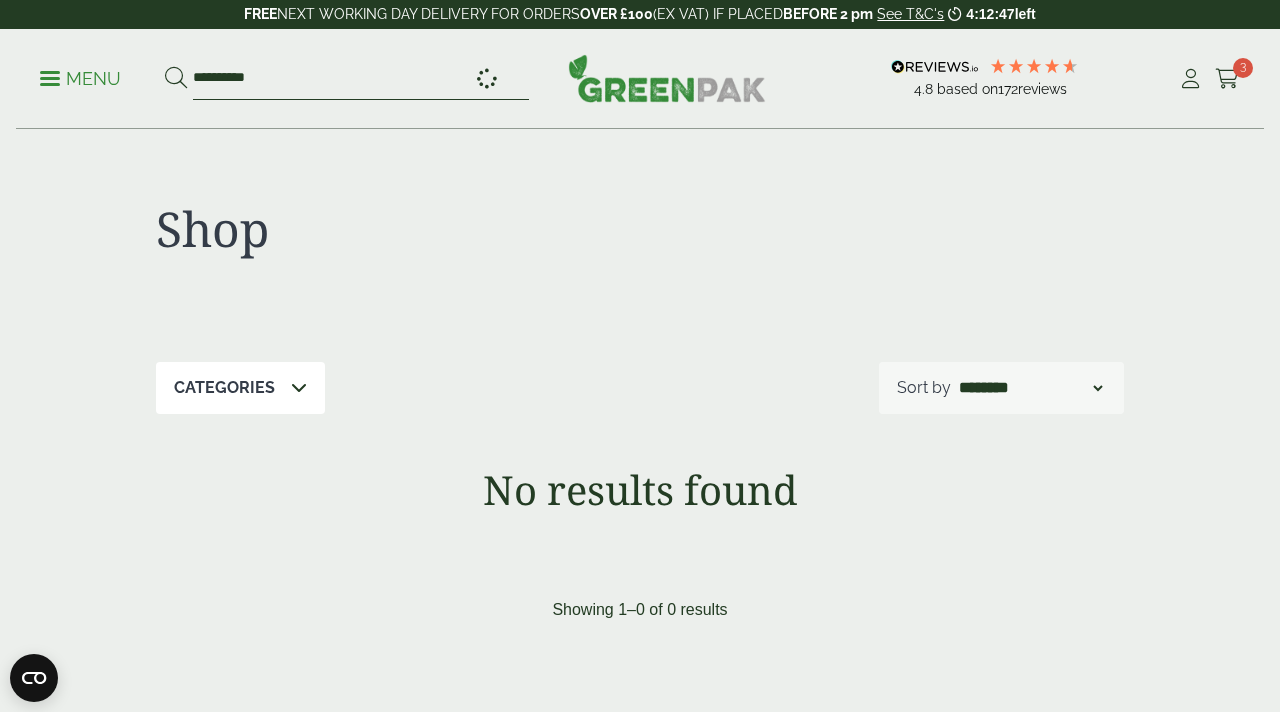 type on "*********" 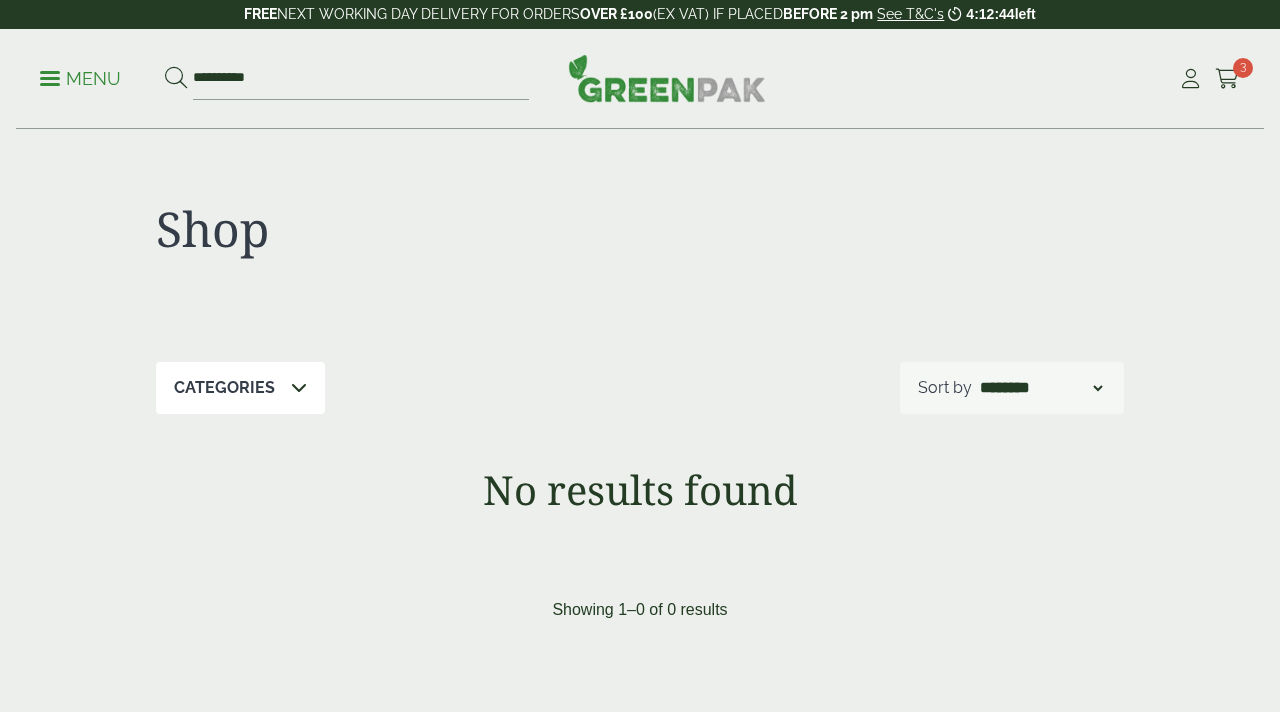 scroll, scrollTop: 0, scrollLeft: 0, axis: both 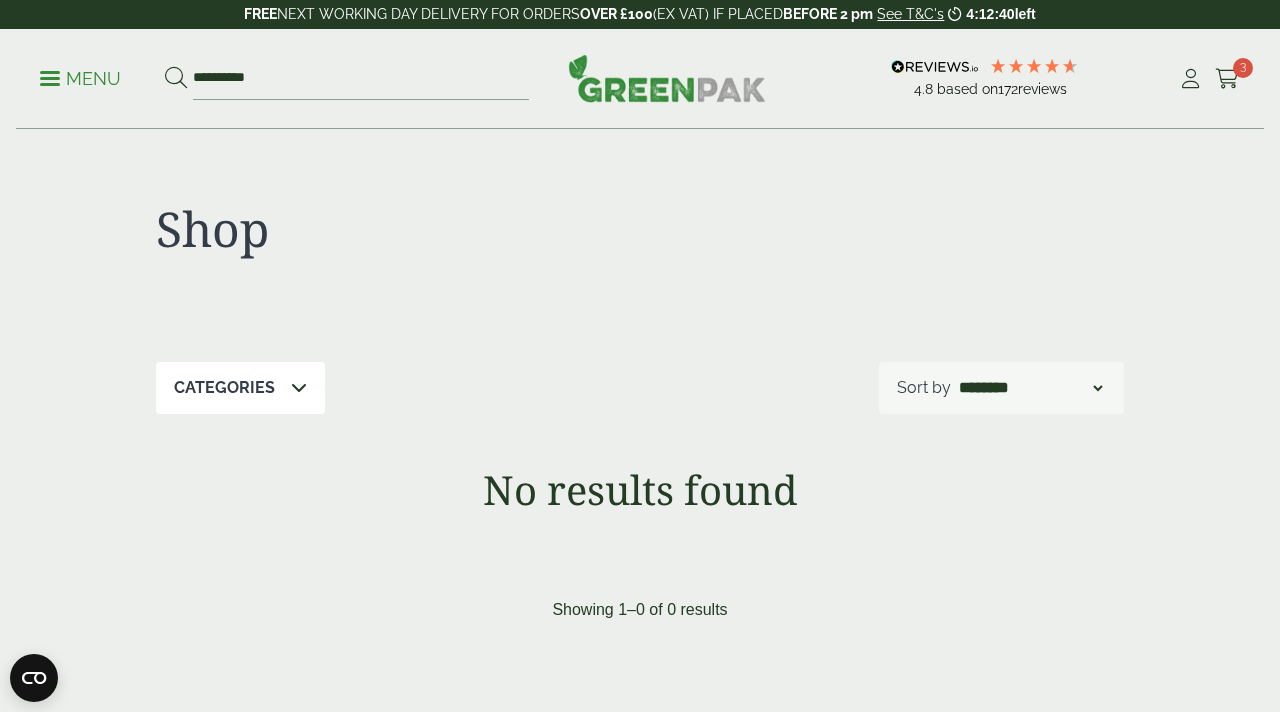 click on "Menu" at bounding box center (80, 79) 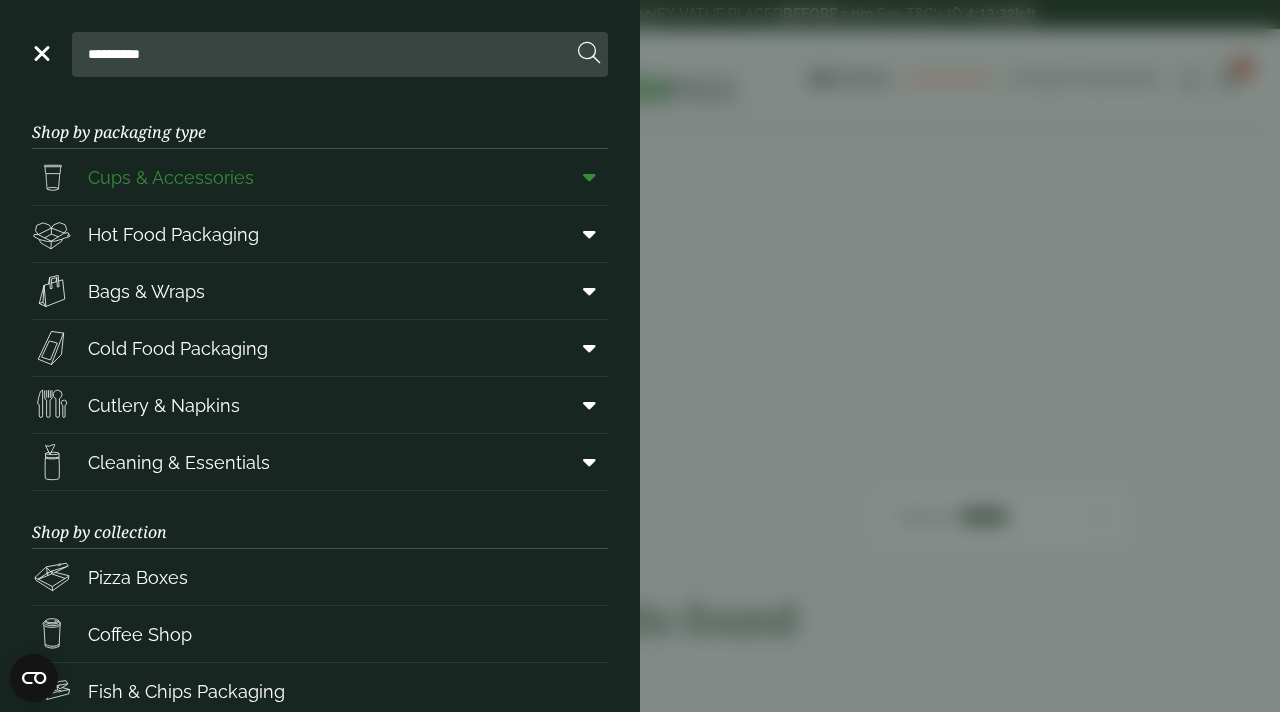 scroll, scrollTop: 0, scrollLeft: 0, axis: both 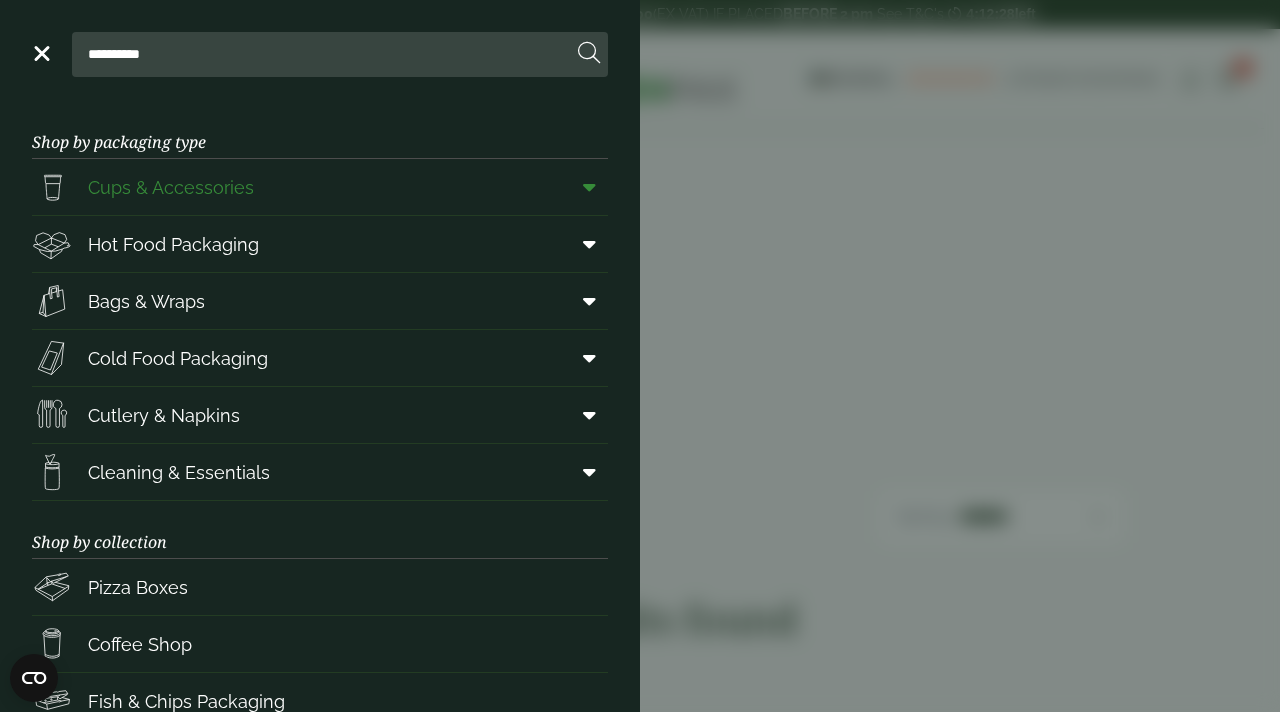 click on "Cups & Accessories" at bounding box center (171, 187) 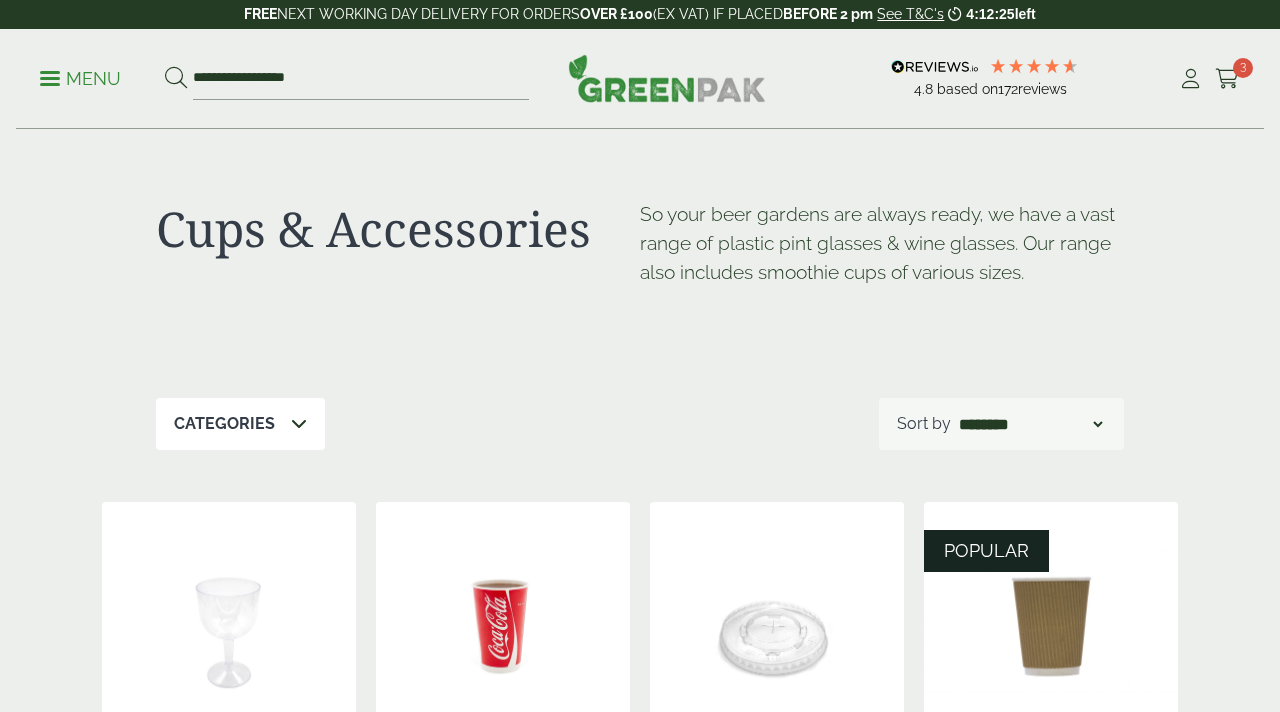 scroll, scrollTop: 0, scrollLeft: 0, axis: both 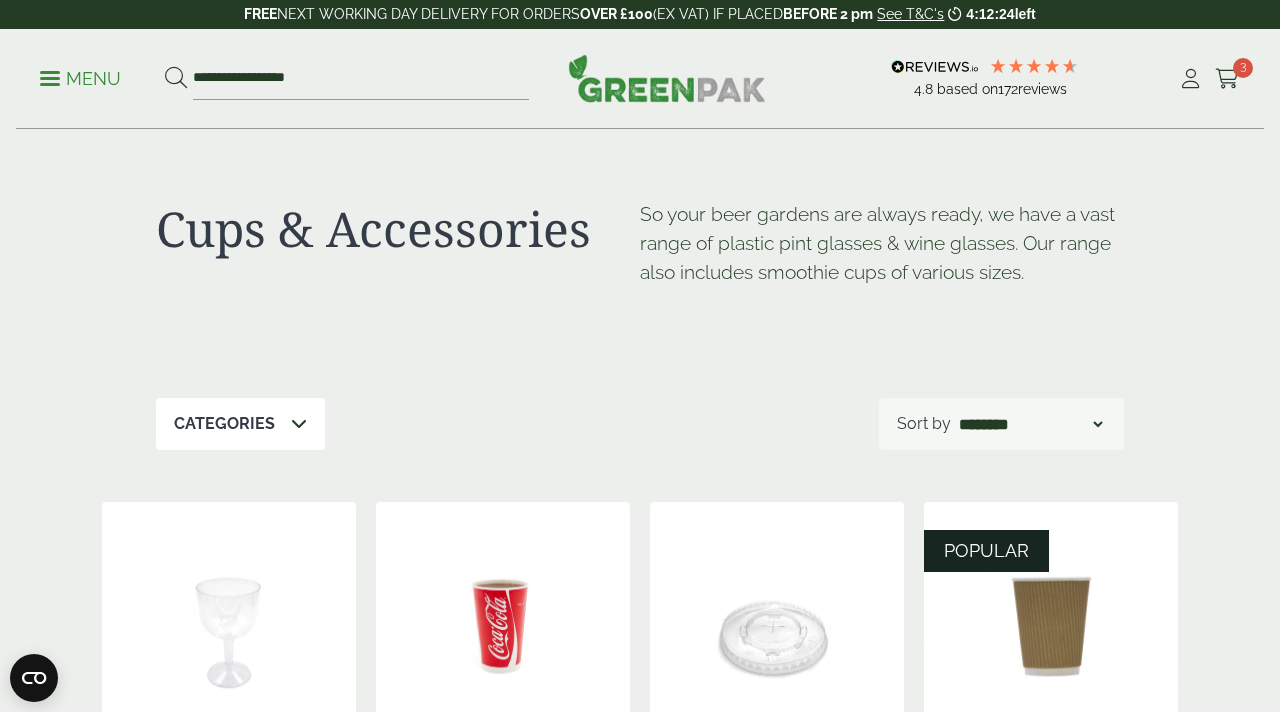 click on "Menu" at bounding box center [80, 77] 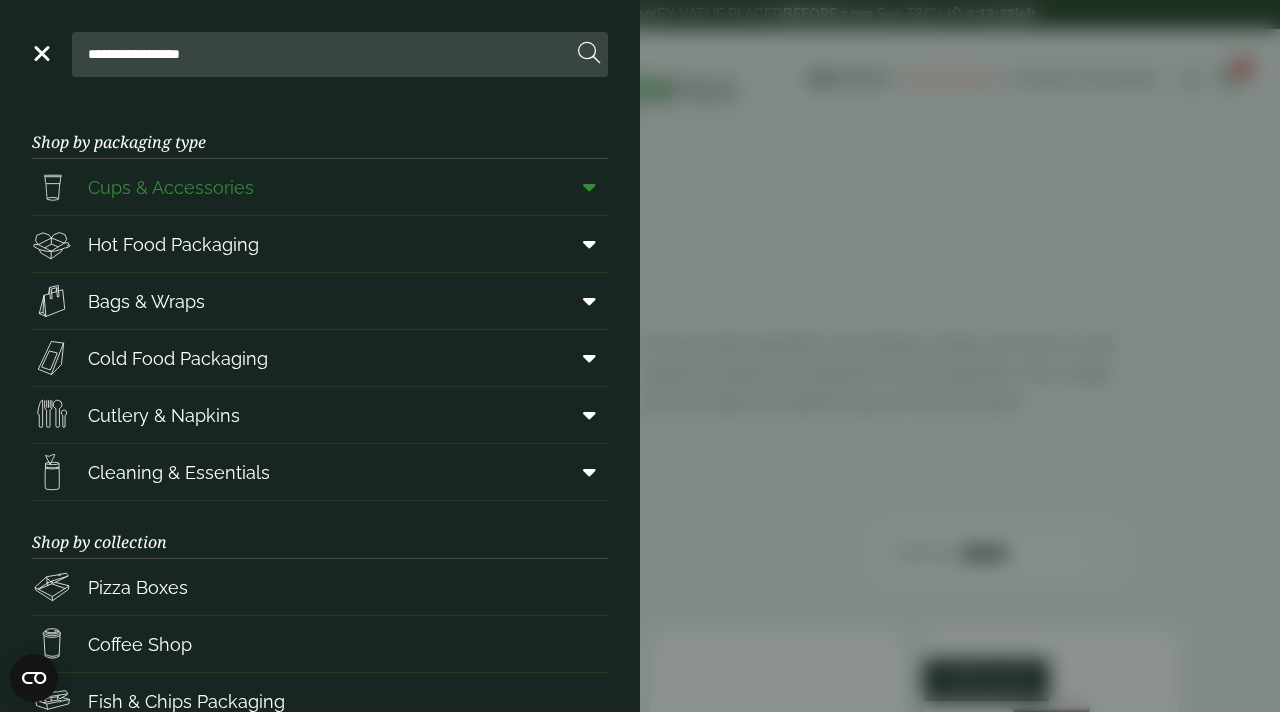 click at bounding box center [589, 187] 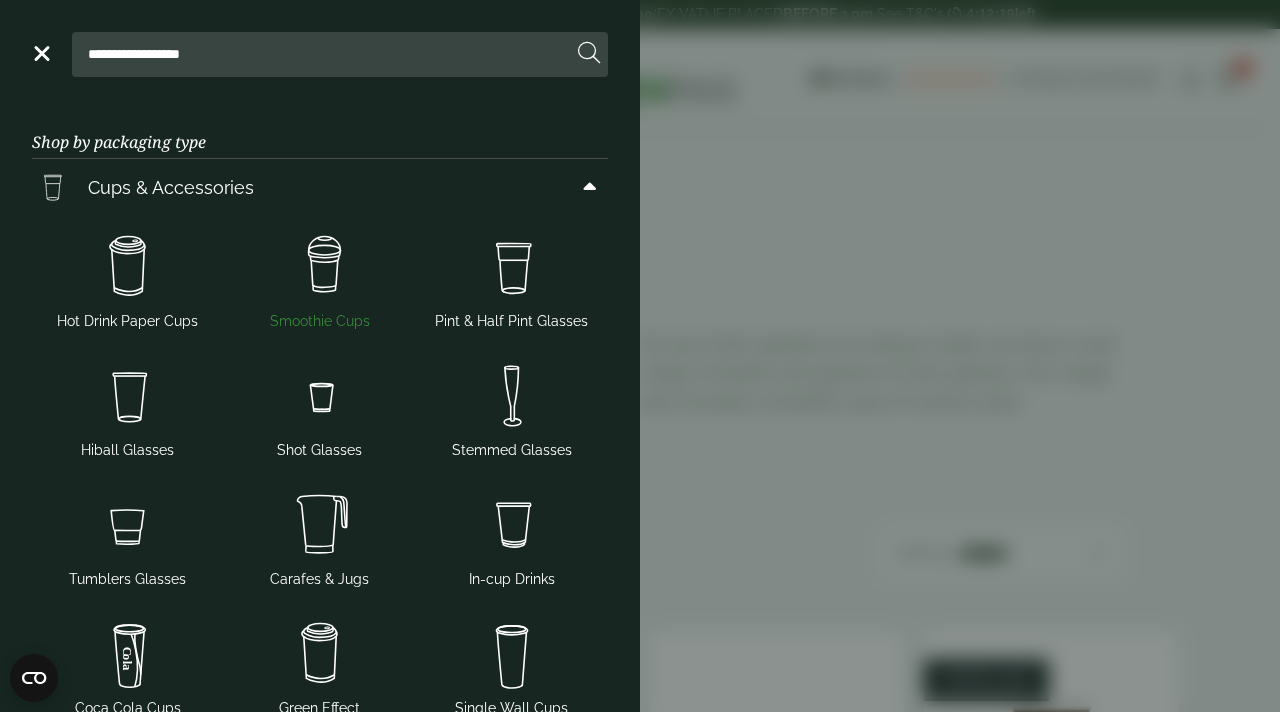 click at bounding box center (320, 267) 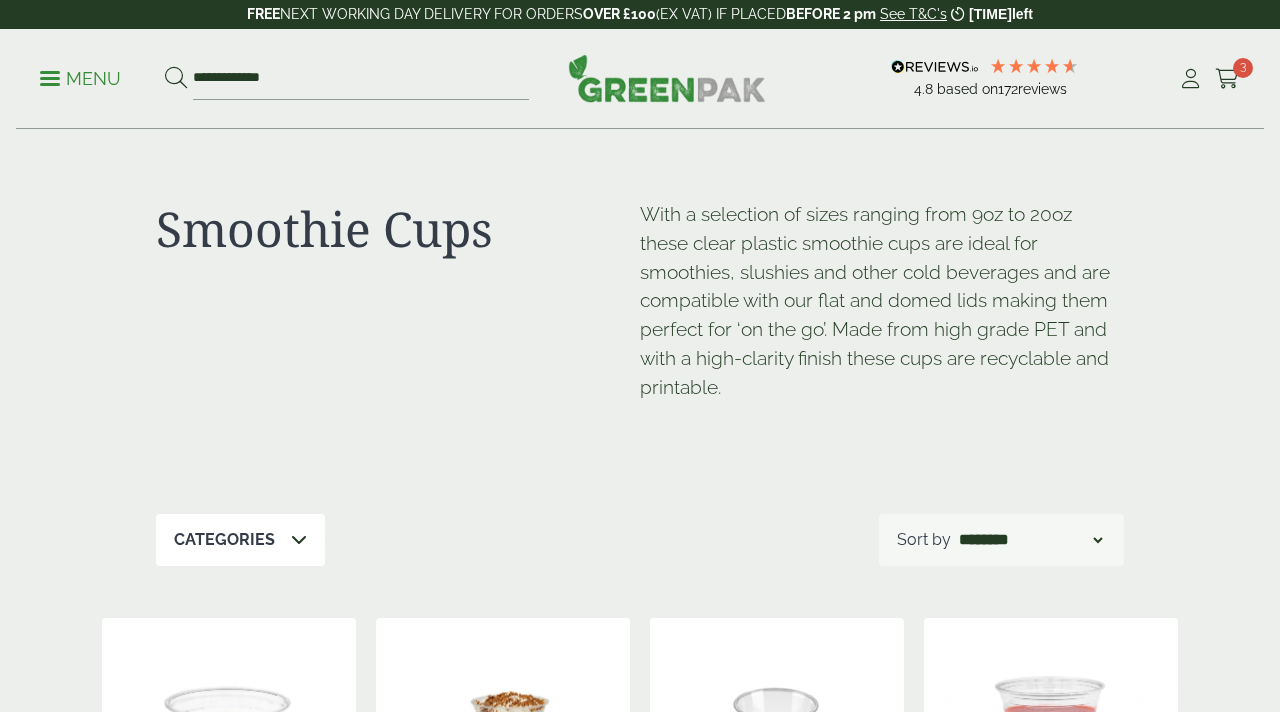 scroll, scrollTop: 0, scrollLeft: 0, axis: both 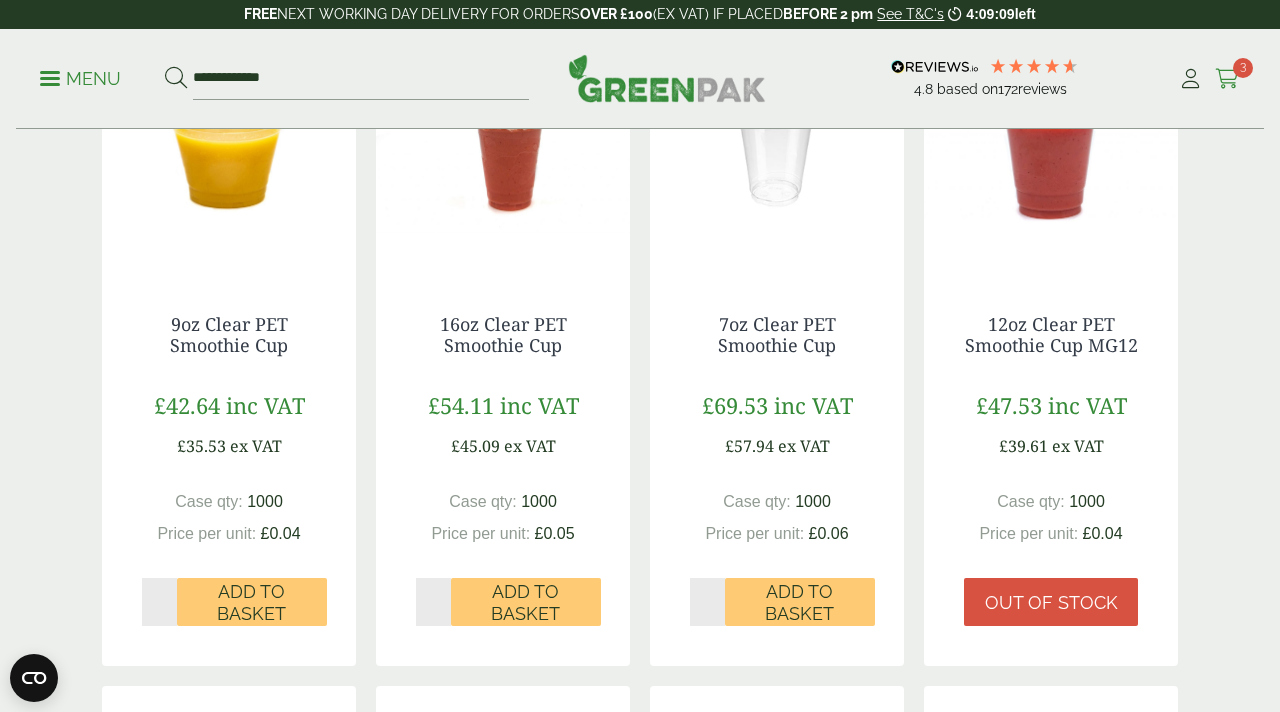 click at bounding box center [1227, 79] 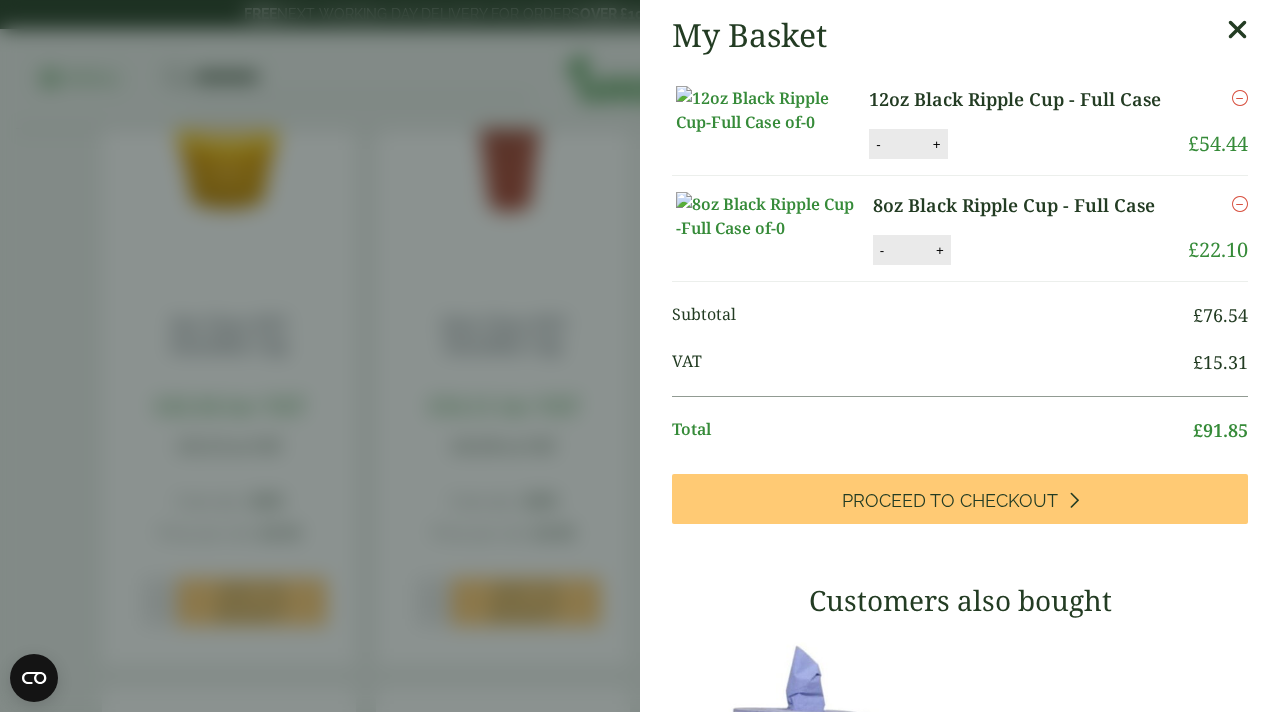 click on "My Basket
12oz Black Ripple Cup - Full Case
12oz Black Ripple Cup - Full Case quantity
- * +
Update
Remove
£ 54.44" at bounding box center [640, 356] 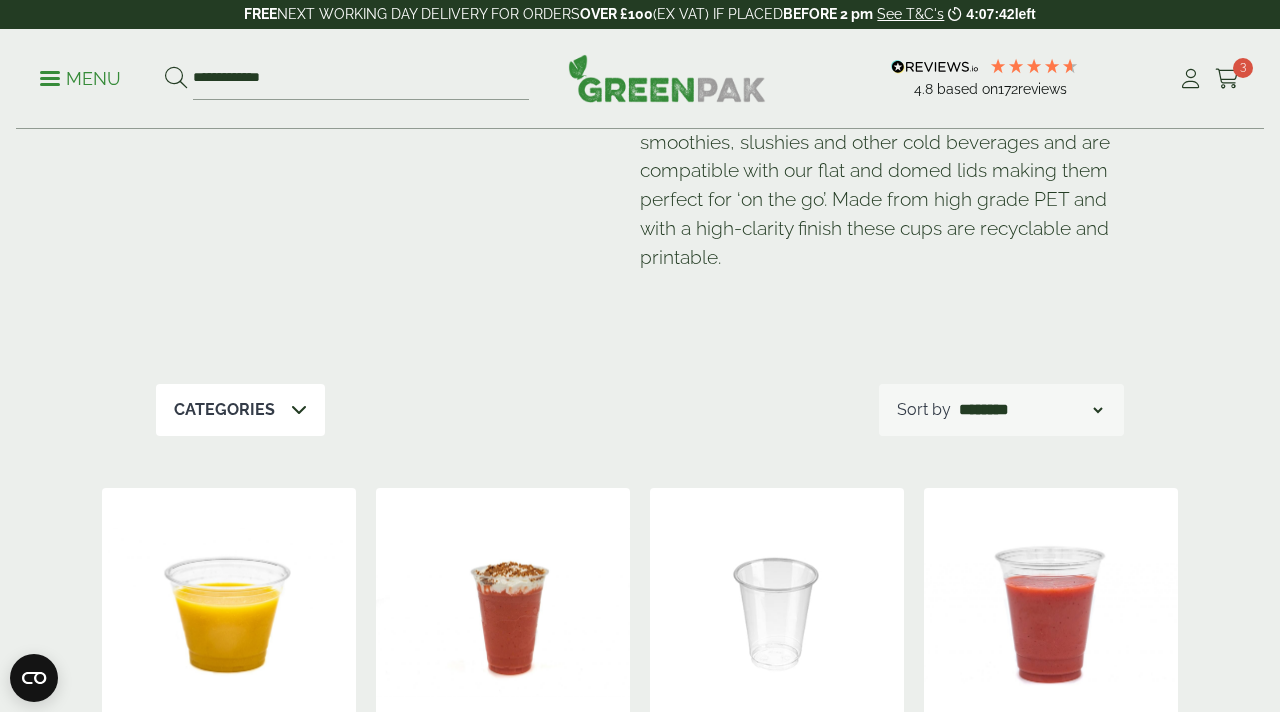 scroll, scrollTop: 124, scrollLeft: 0, axis: vertical 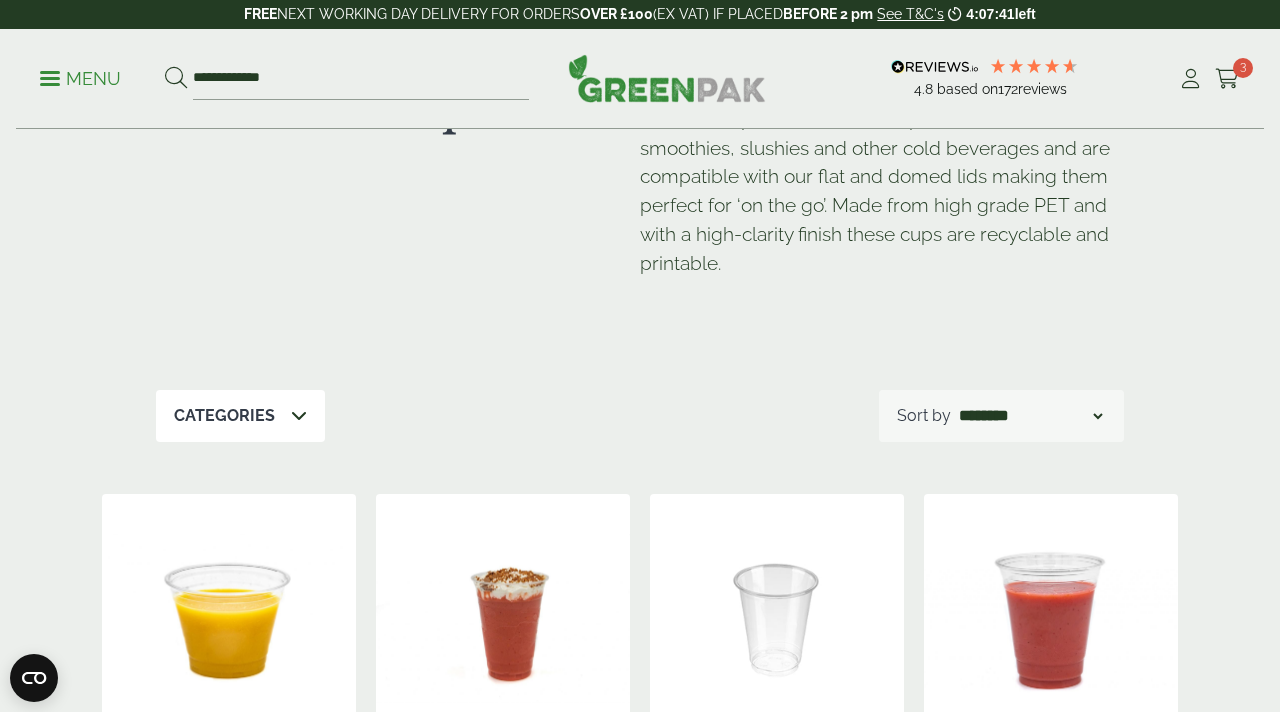 click at bounding box center [299, 416] 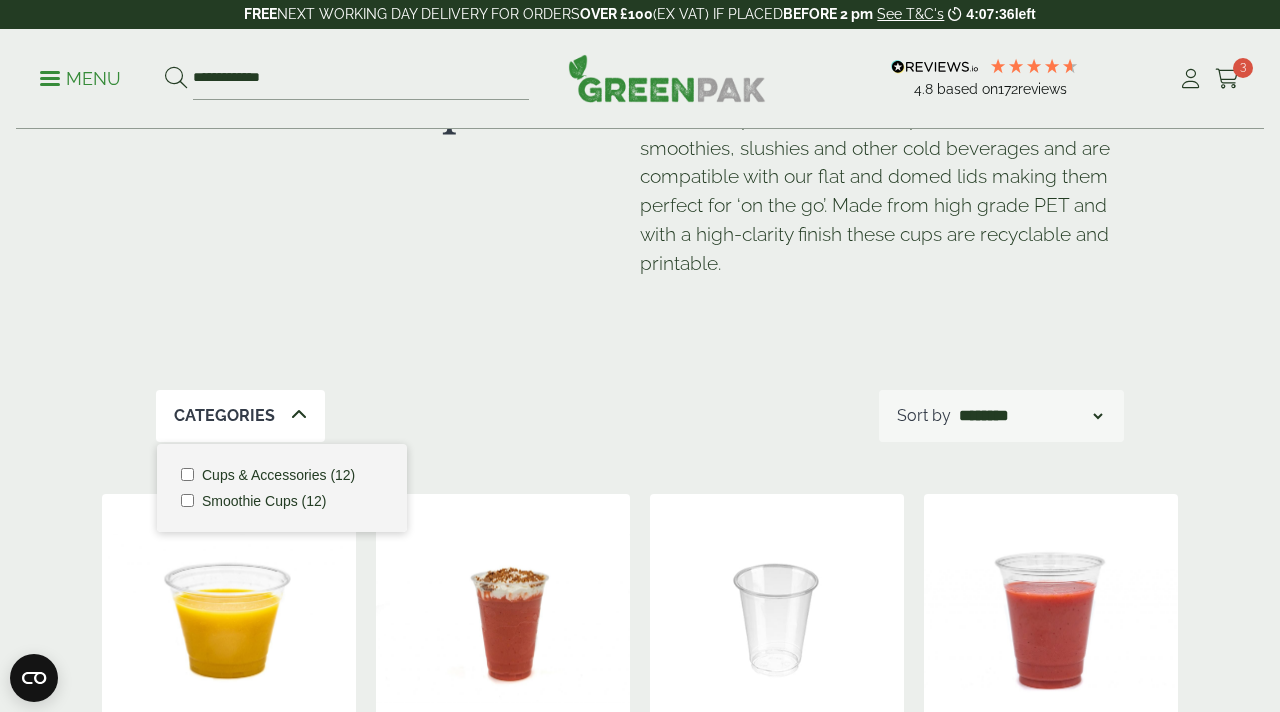 click on "**********" at bounding box center [640, 416] 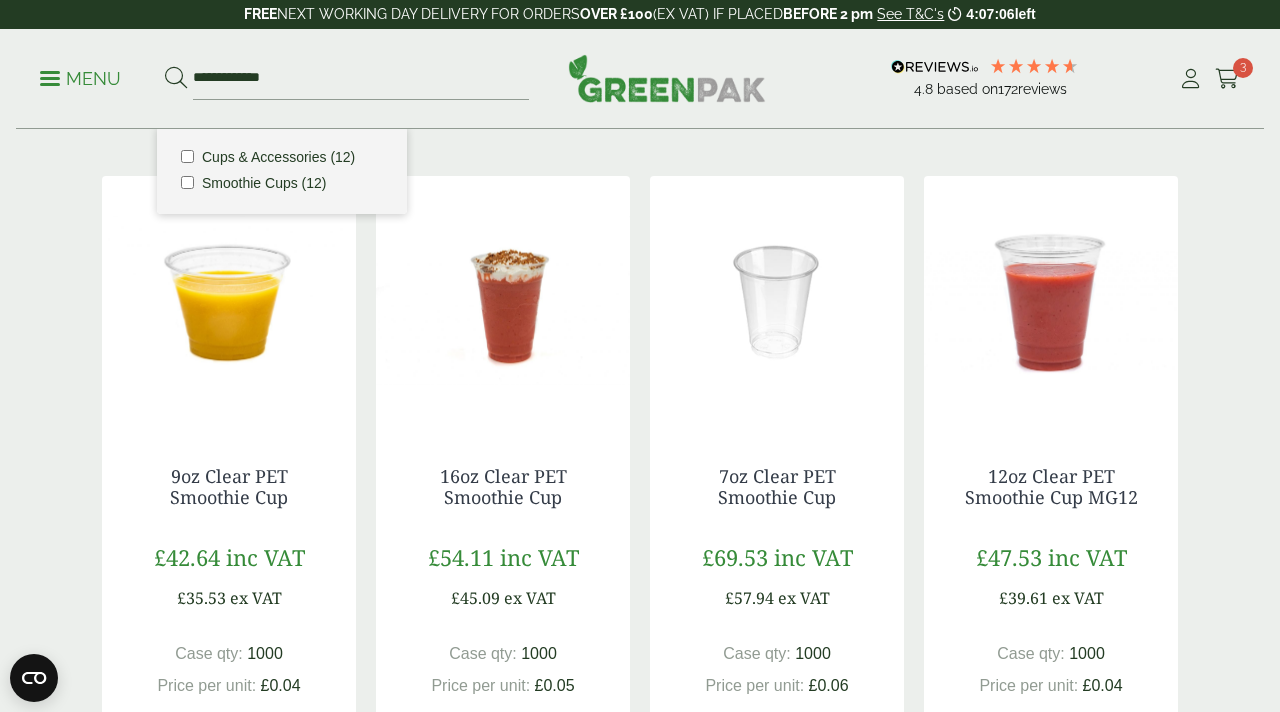 scroll, scrollTop: 441, scrollLeft: 0, axis: vertical 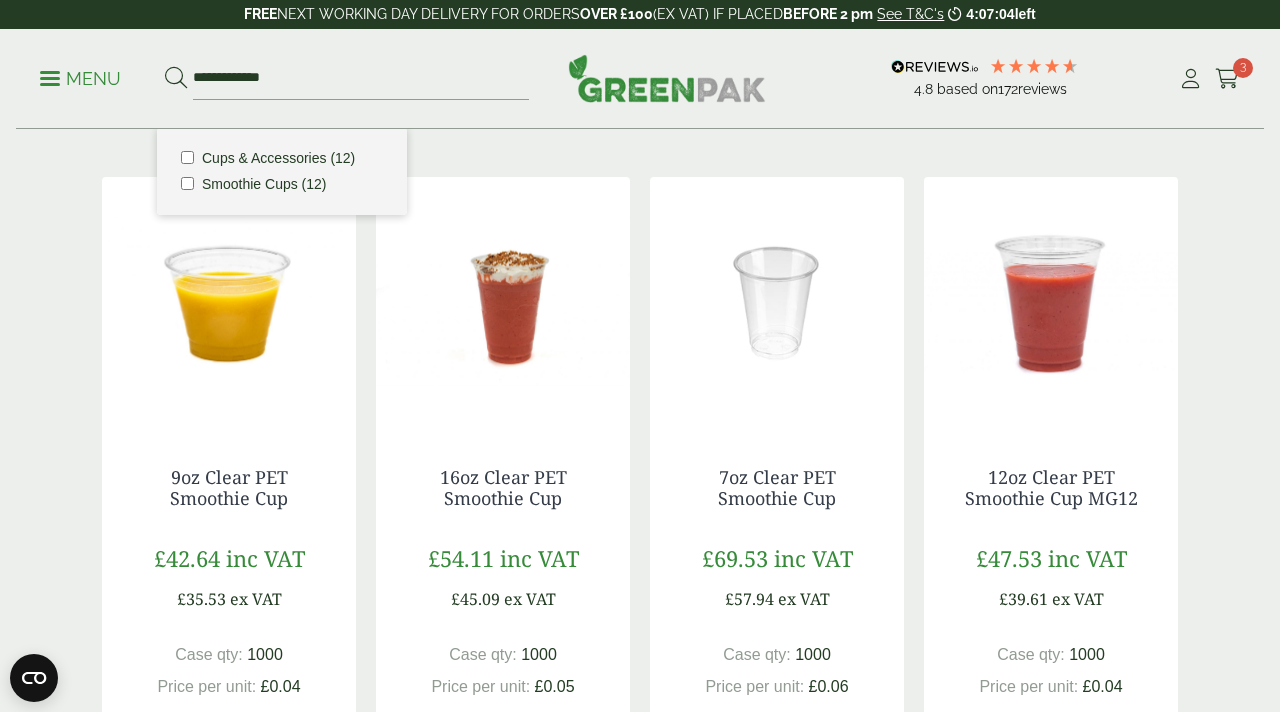 click at bounding box center [503, 302] 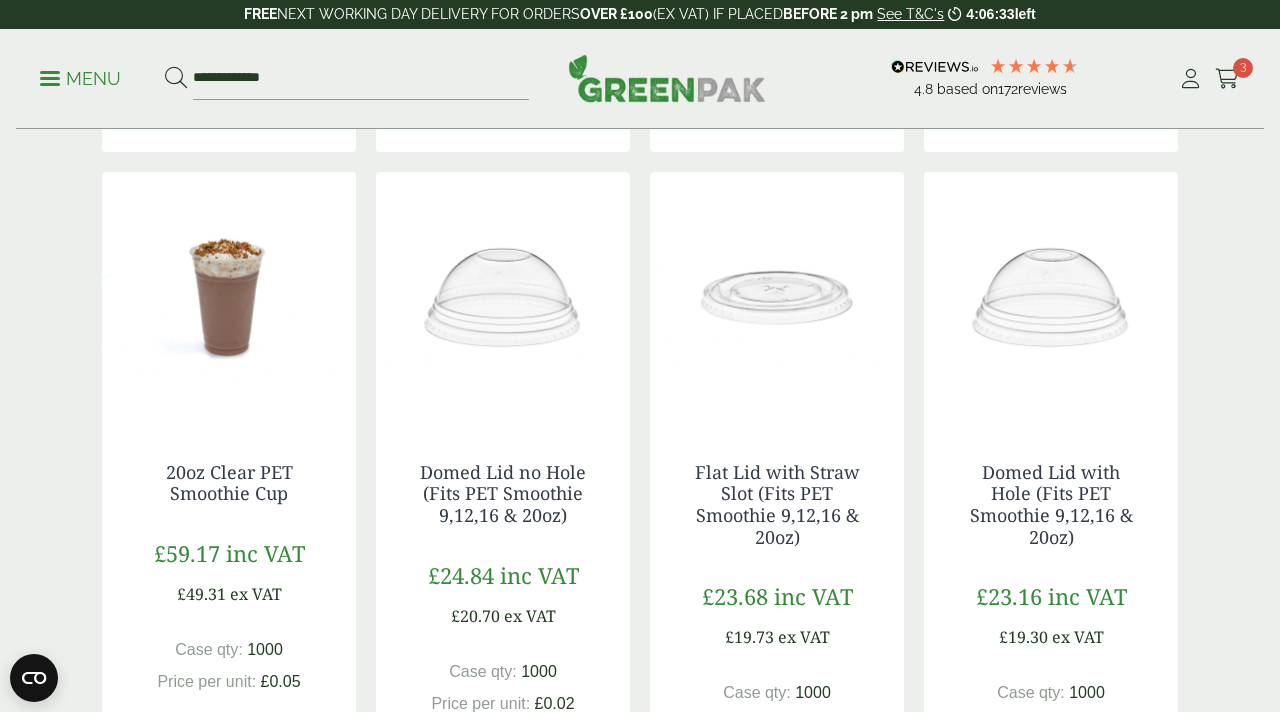 scroll, scrollTop: 1116, scrollLeft: 0, axis: vertical 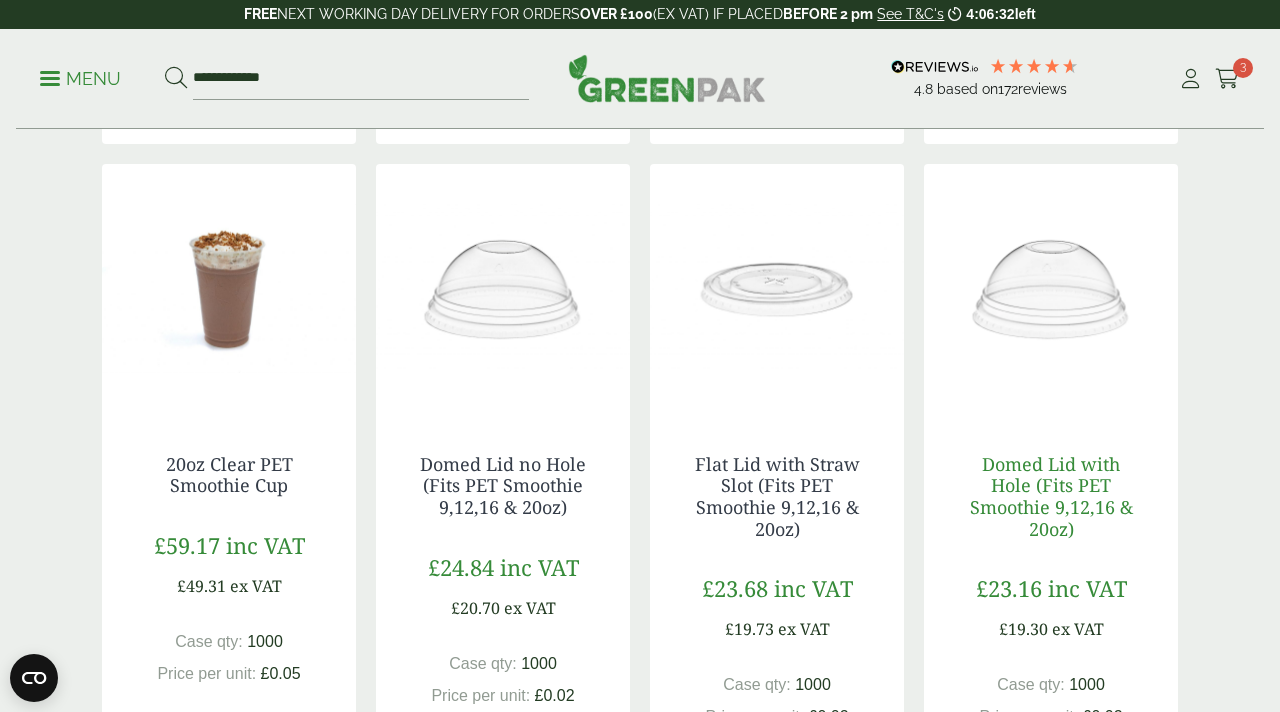 click on "Domed Lid with Hole (Fits PET Smoothie 9,12,16 & 20oz)" at bounding box center [1051, 496] 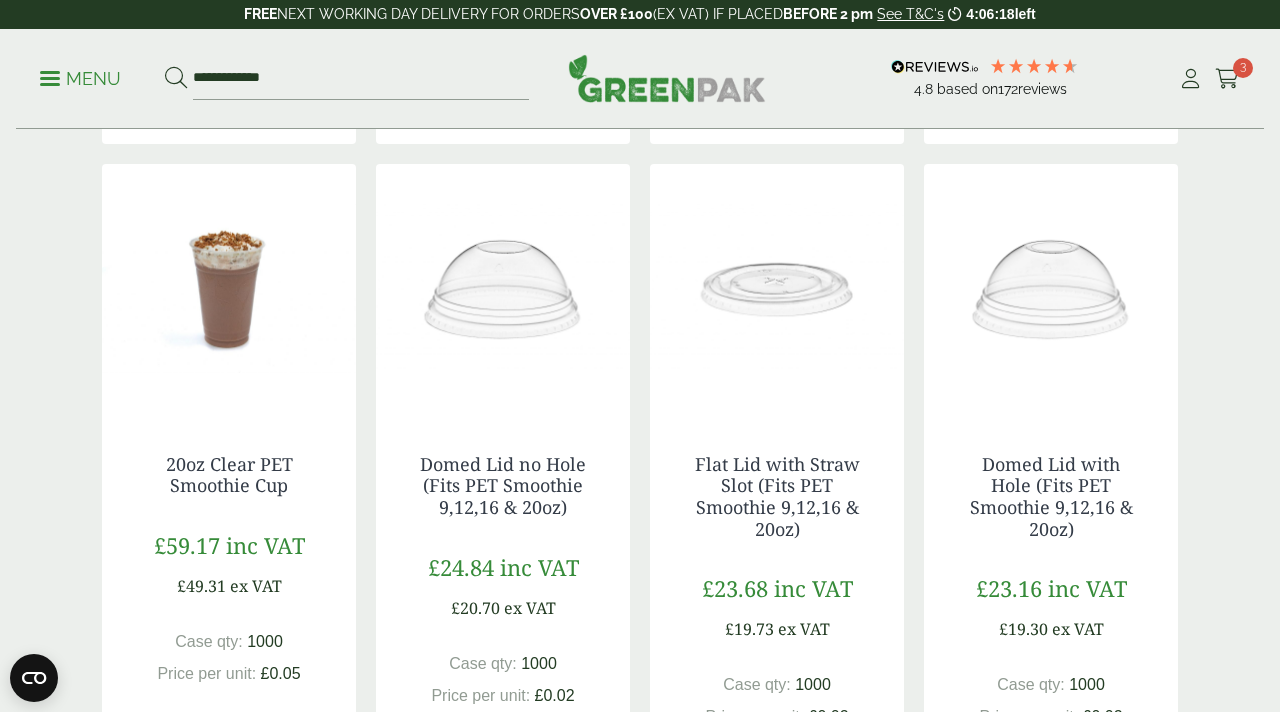 click on "Menu" at bounding box center [80, 79] 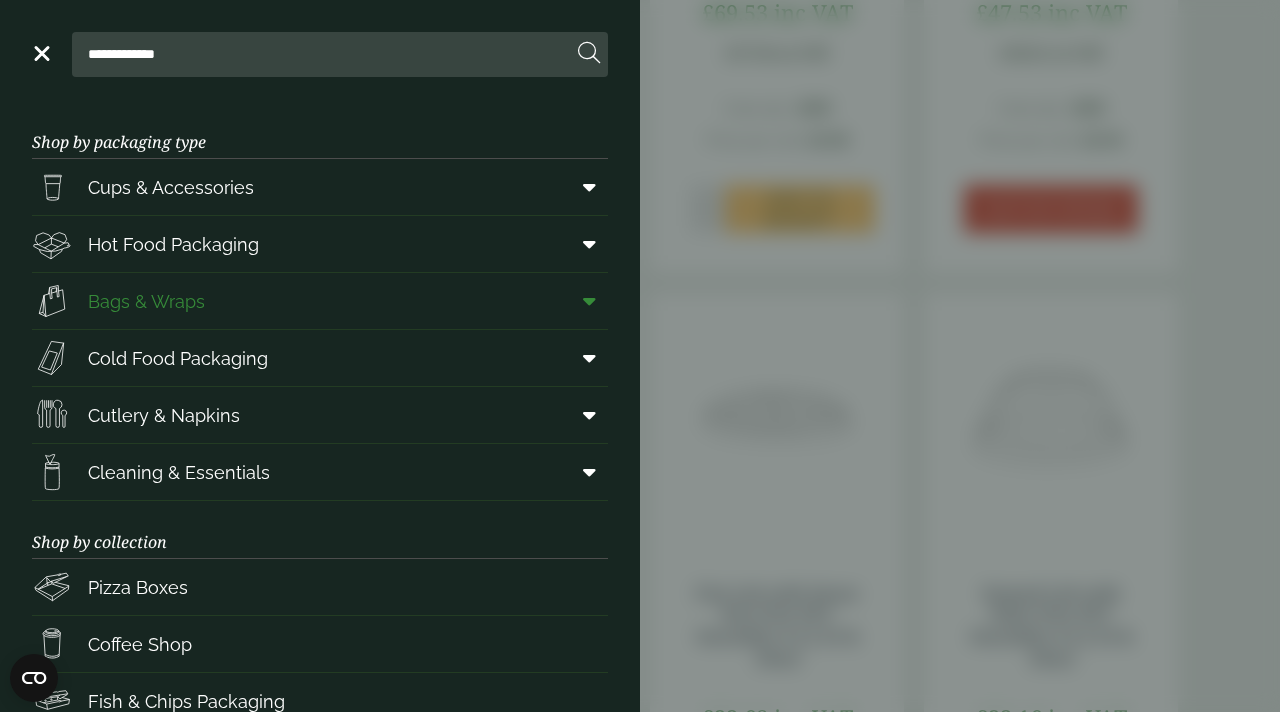 click on "Bags & Wraps" at bounding box center (146, 301) 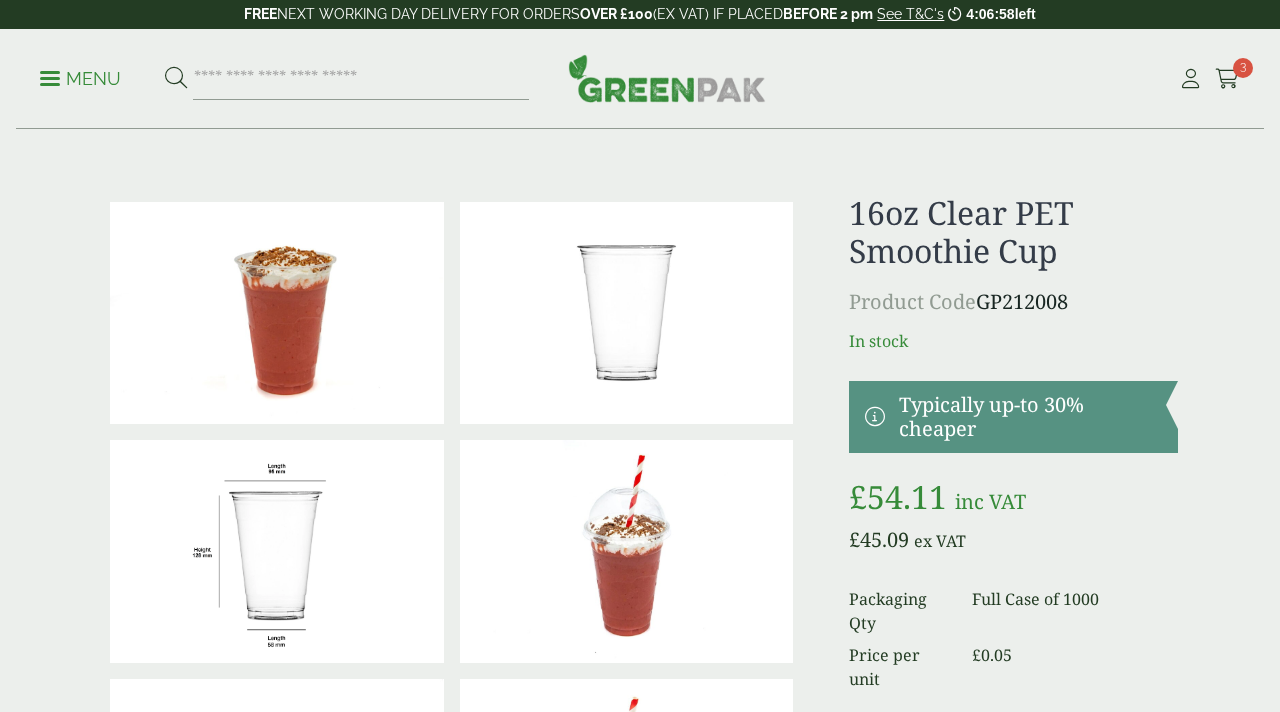 scroll, scrollTop: 0, scrollLeft: 0, axis: both 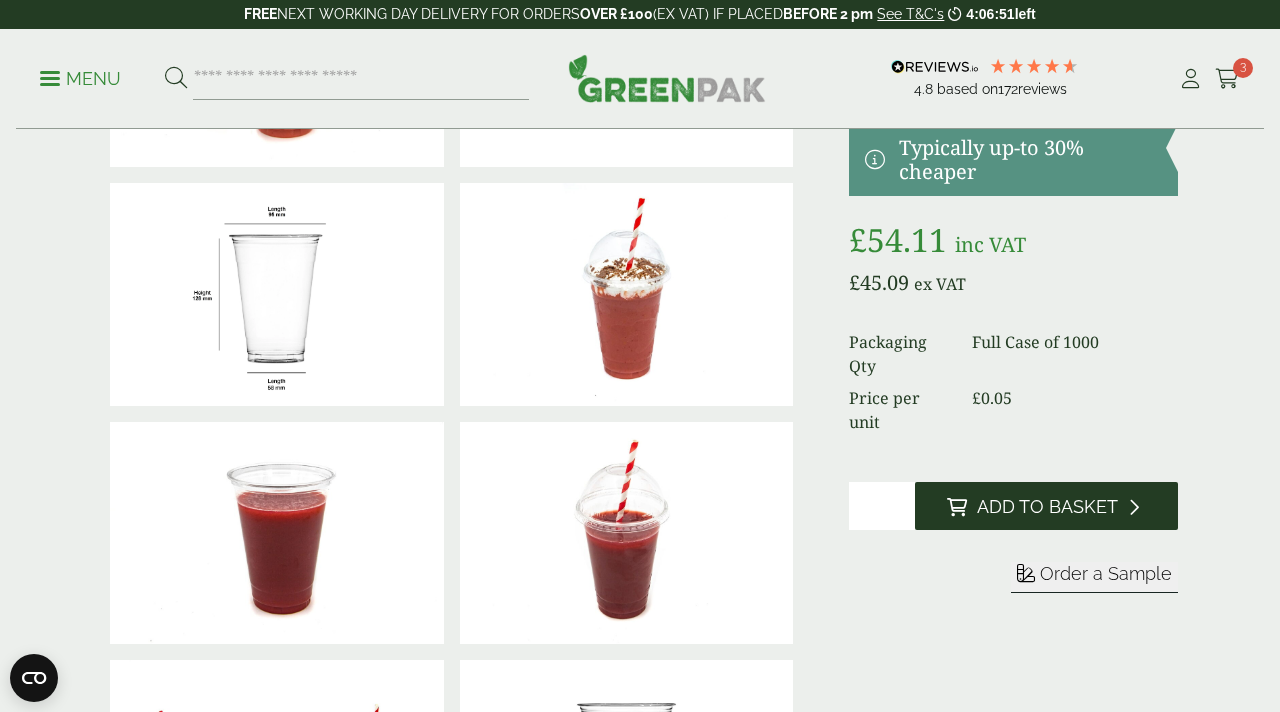 click on "Add to Basket" at bounding box center (1047, 507) 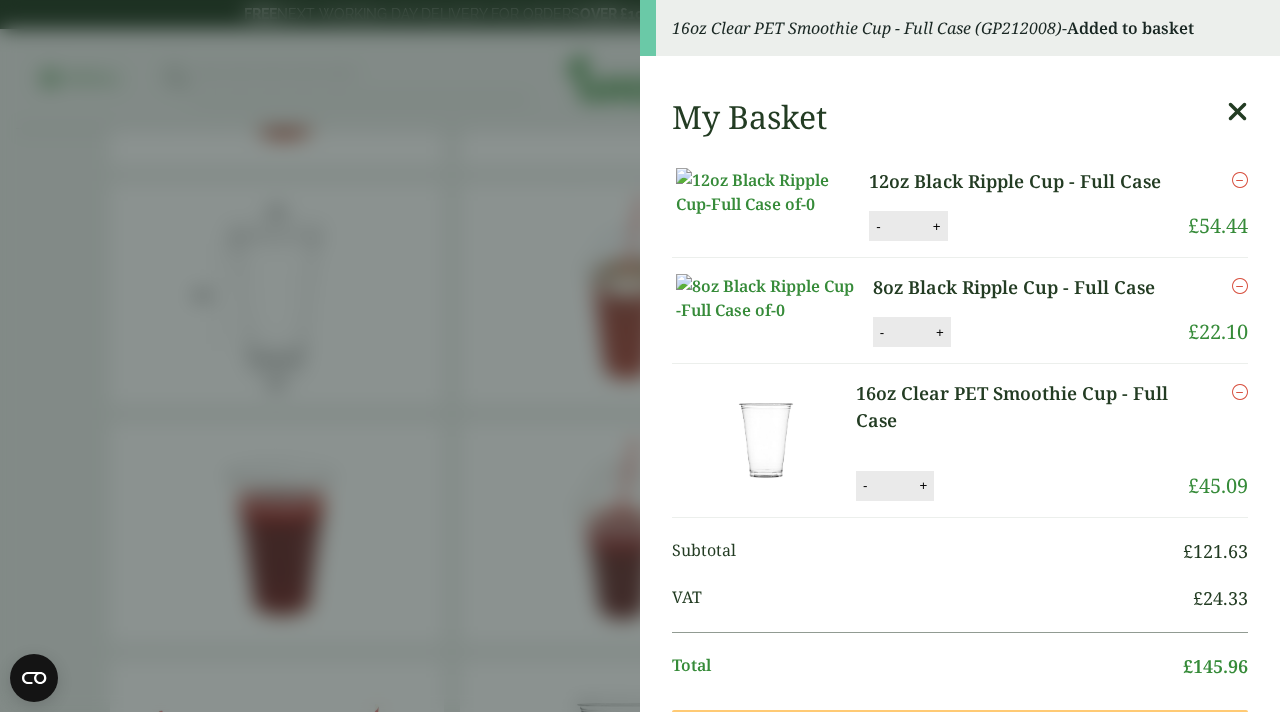 click on "16oz Clear PET Smoothie Cup - Full Case (GP212008)  -  Added to basket
My Basket
12oz Black Ripple Cup - Full Case
12oz Black Ripple Cup - Full Case quantity
- * +
Update
Remove
£" at bounding box center (640, 356) 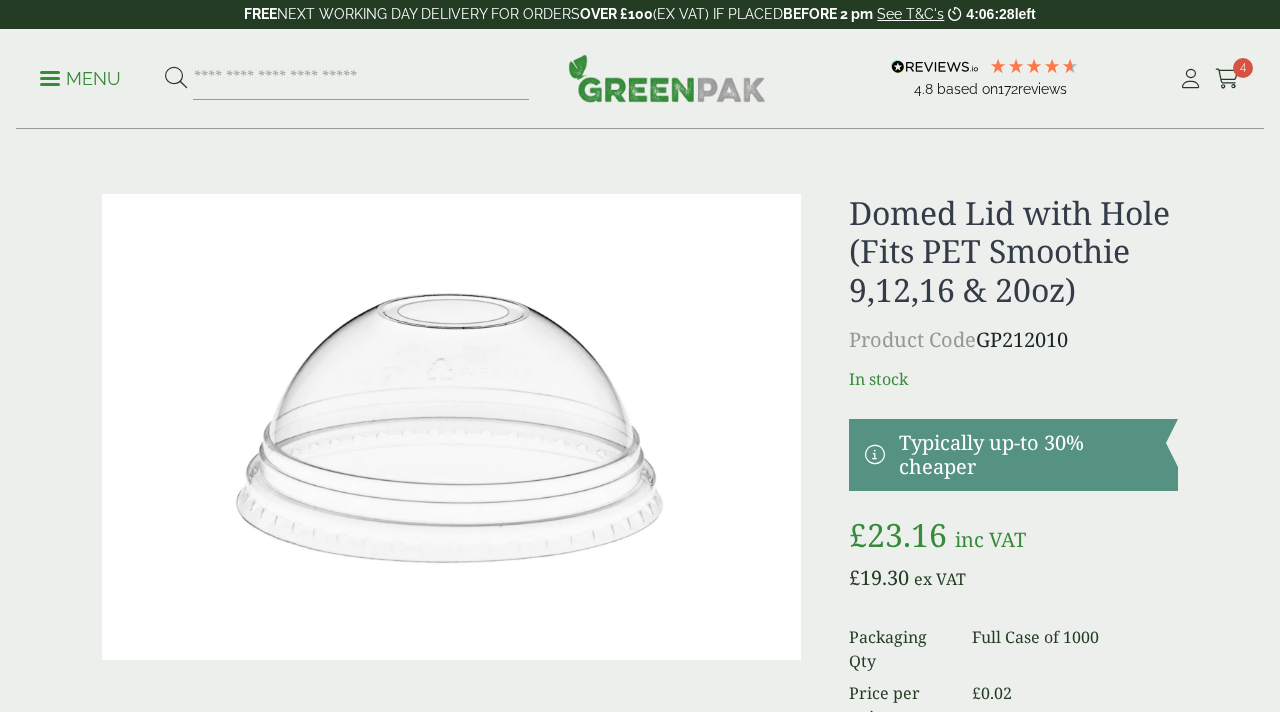 scroll, scrollTop: 0, scrollLeft: 0, axis: both 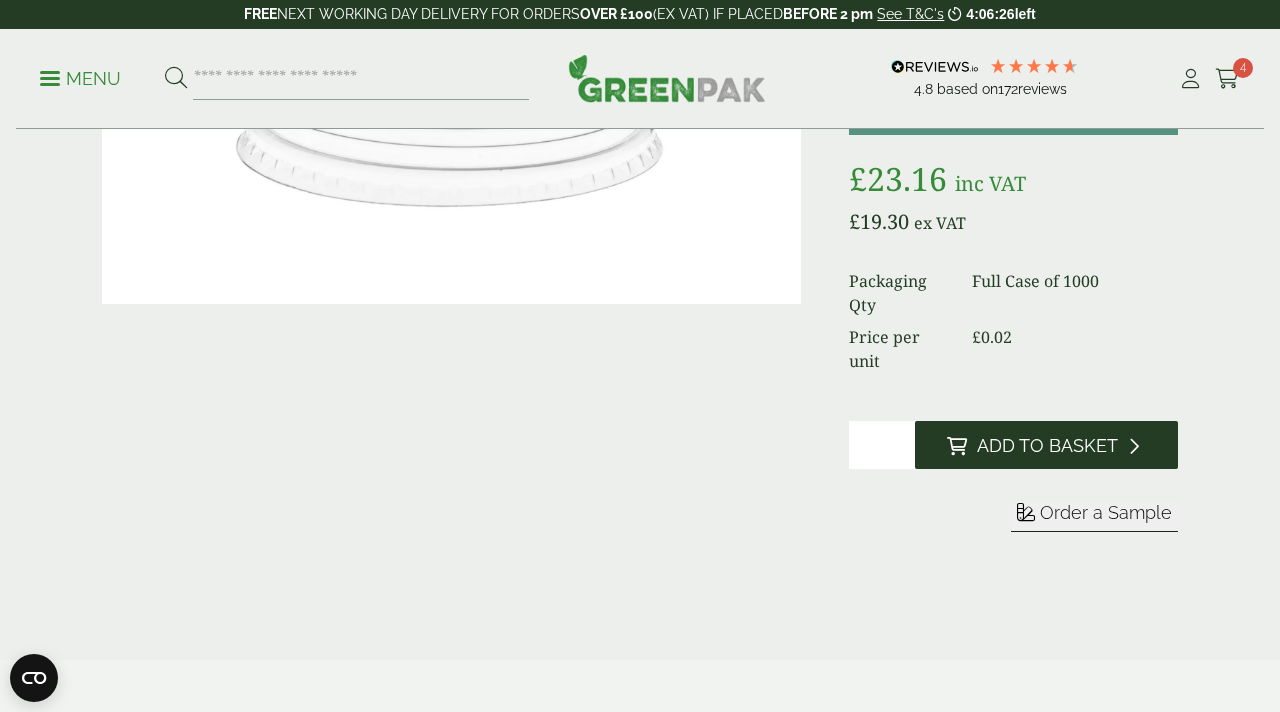 click on "Add to Basket" at bounding box center [1047, 446] 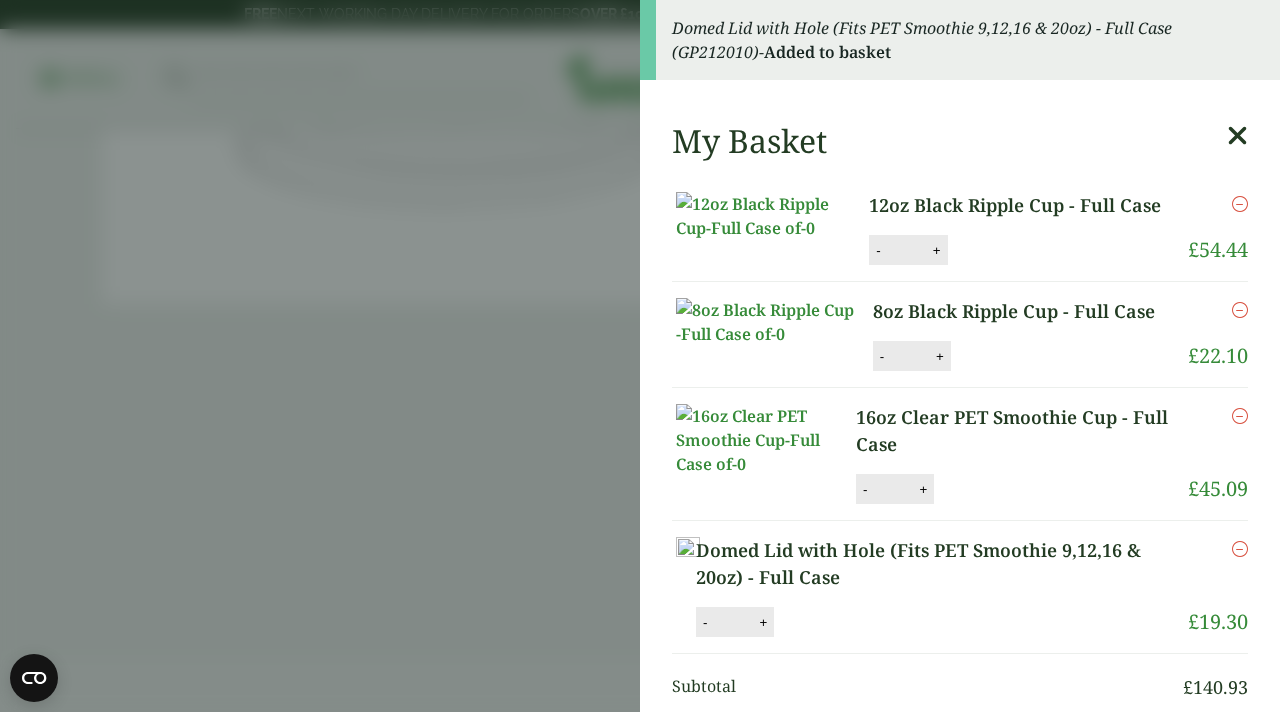 click at bounding box center [1237, 136] 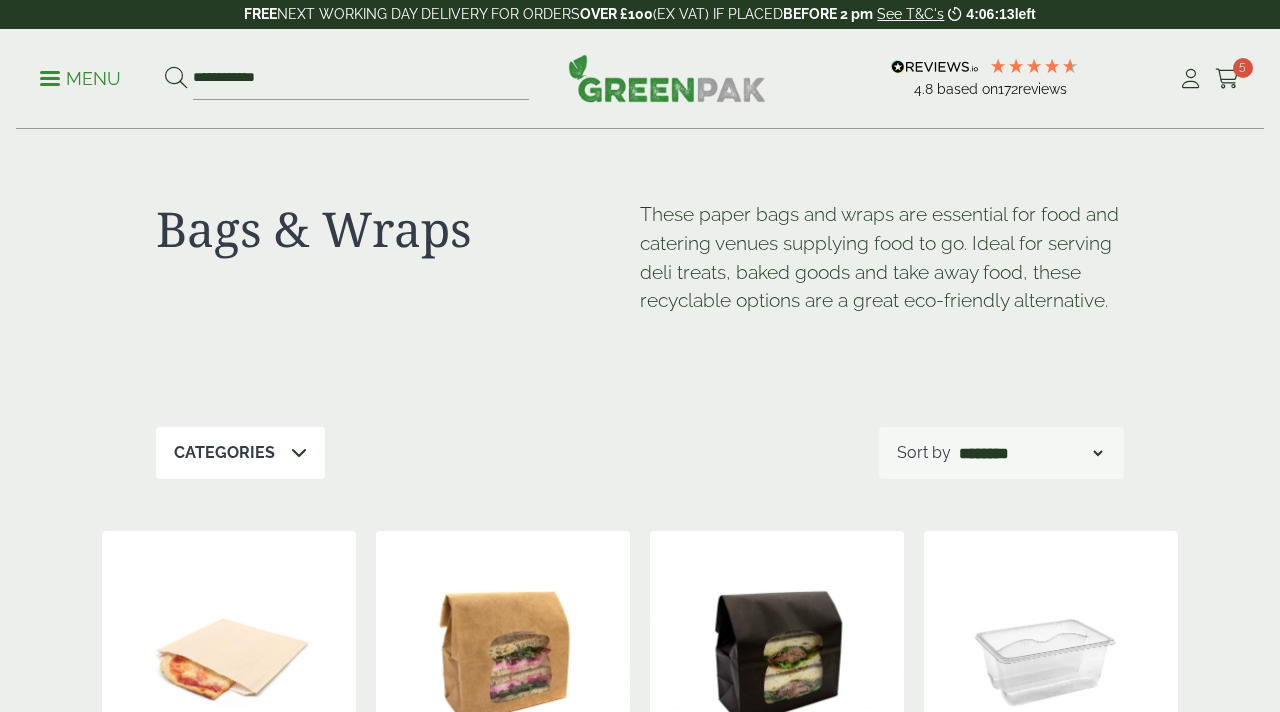 scroll, scrollTop: 0, scrollLeft: 0, axis: both 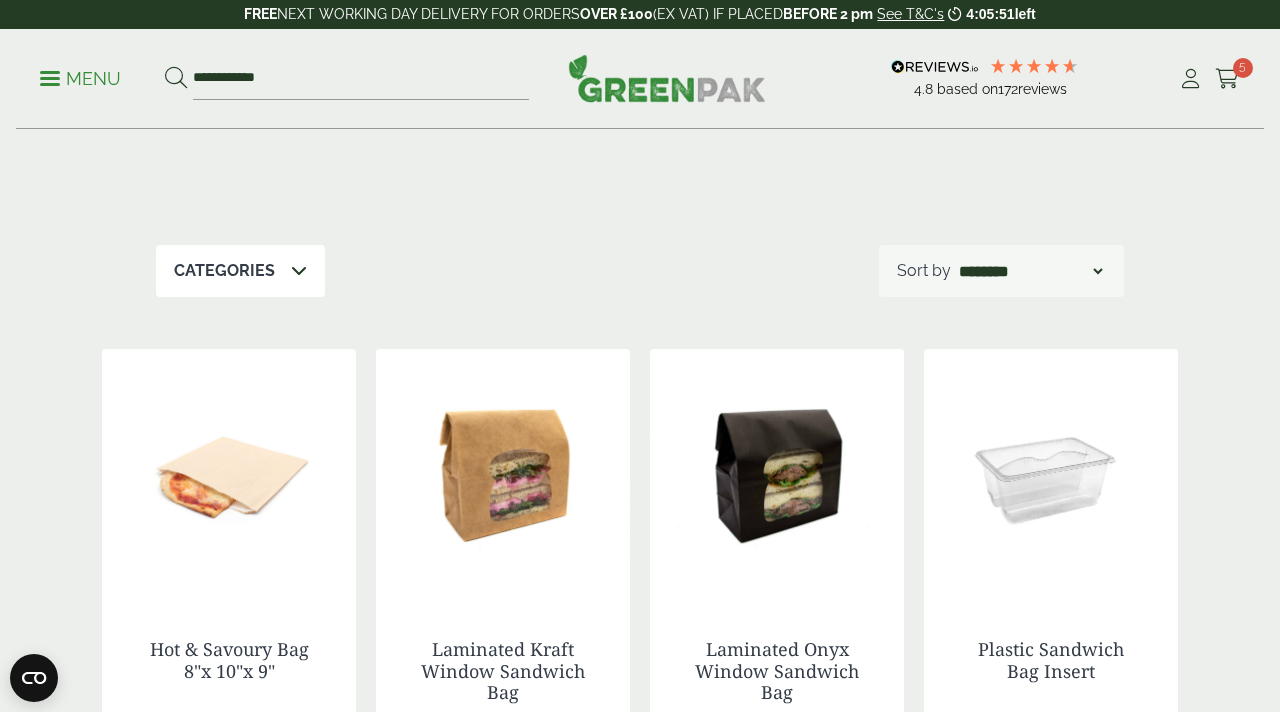 click on "Categories" at bounding box center [240, 271] 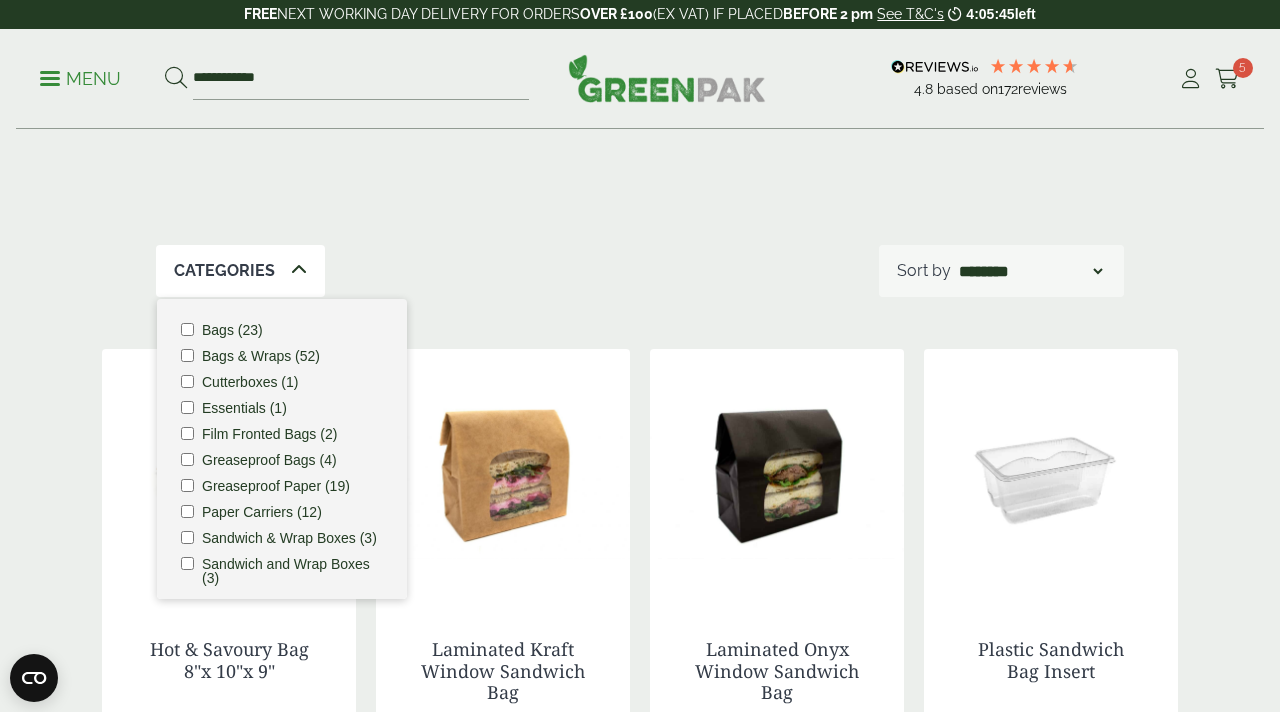 click on "Bags (23)" at bounding box center [232, 330] 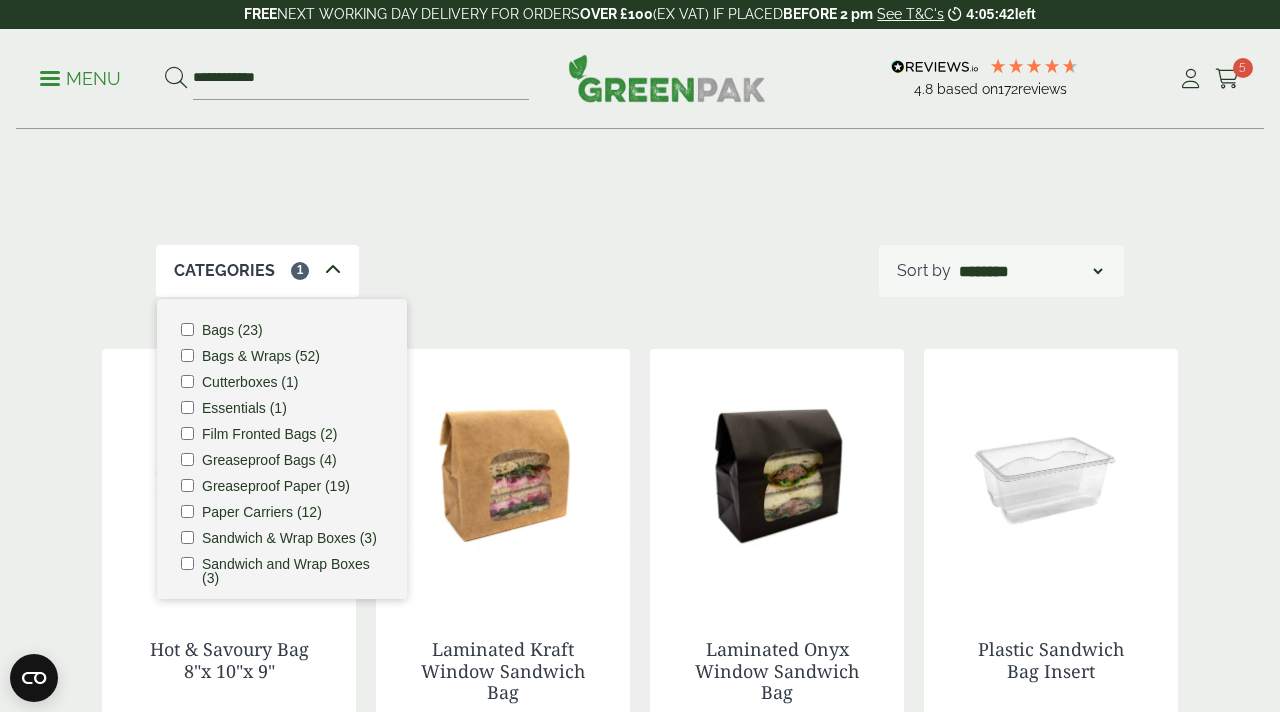 click on "Categories 1
Bags (23)
Bags & Wraps (52)
Cutterboxes (1)
Essentials (1)
Film Fronted Bags (2)
Greaseproof Bags (4) ****" at bounding box center (640, 271) 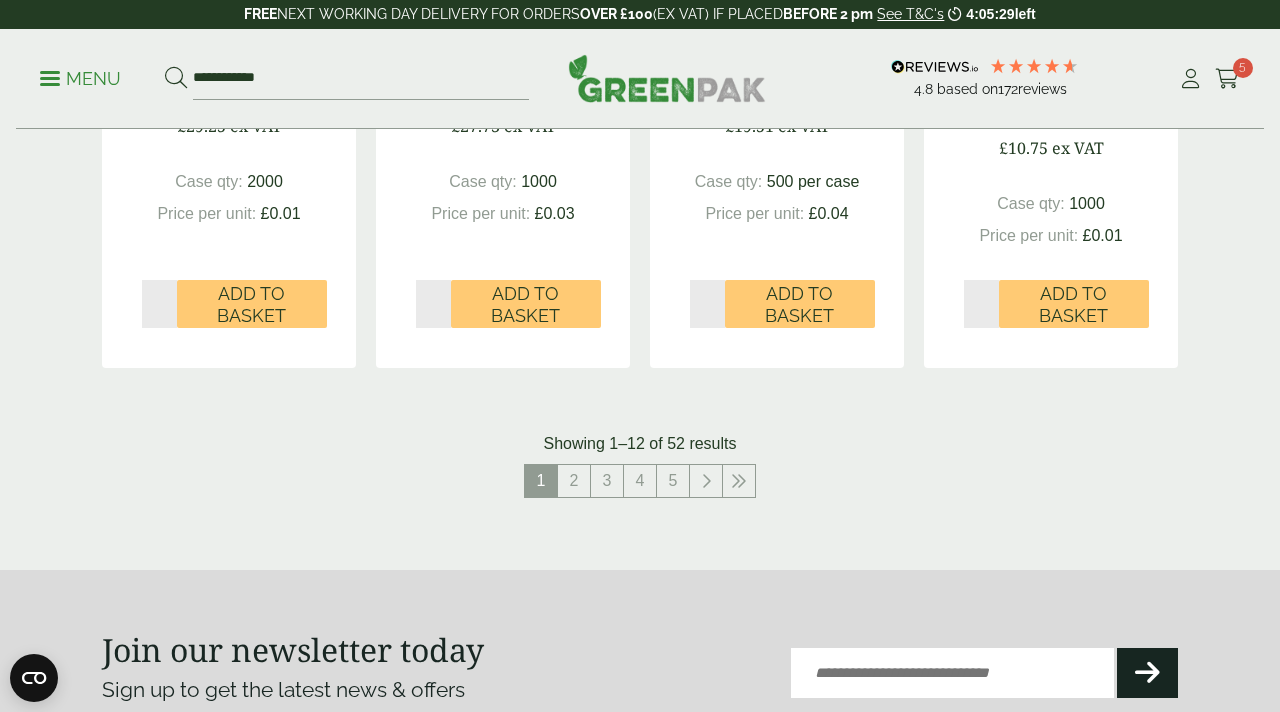 scroll, scrollTop: 2187, scrollLeft: 0, axis: vertical 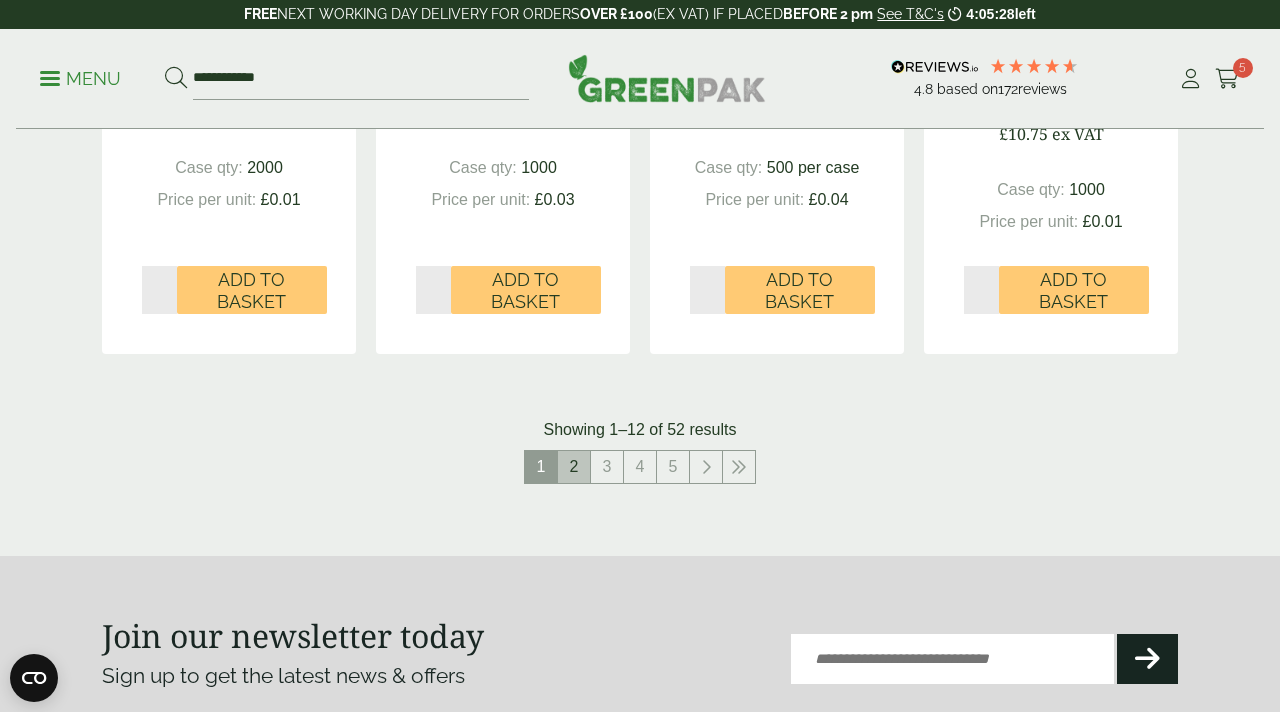 click on "2" at bounding box center [574, 467] 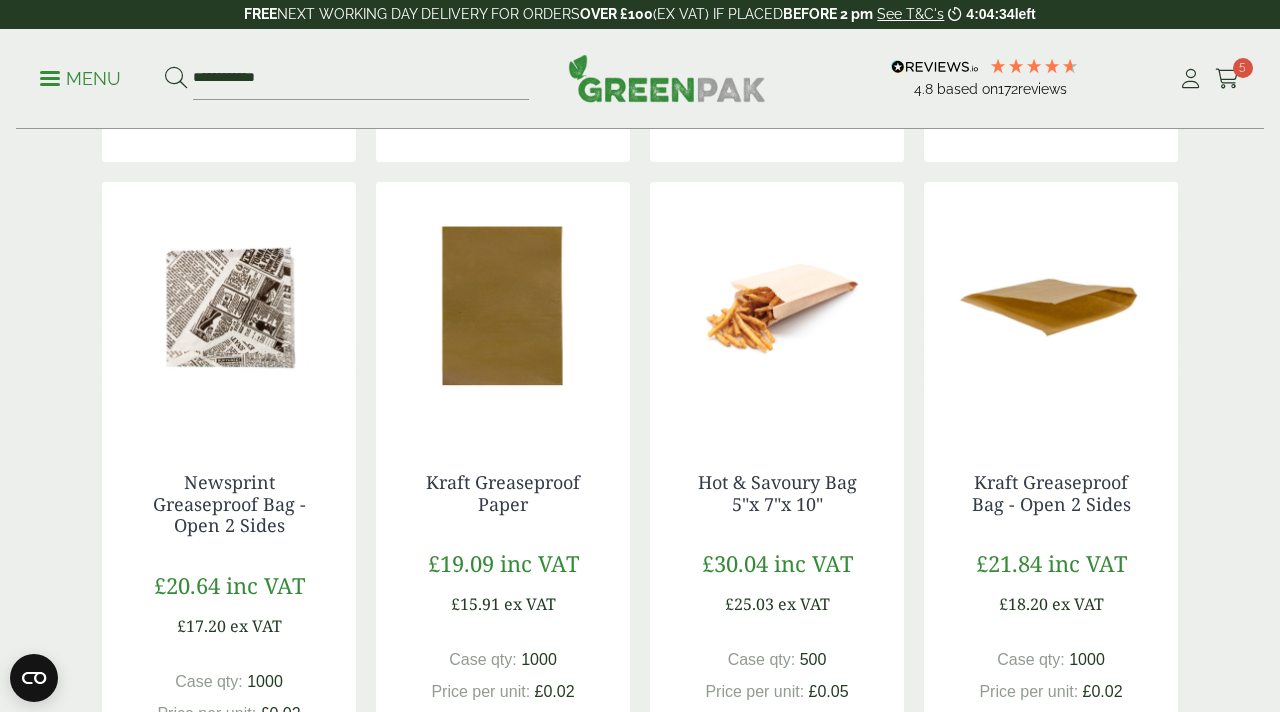 scroll, scrollTop: 1680, scrollLeft: 0, axis: vertical 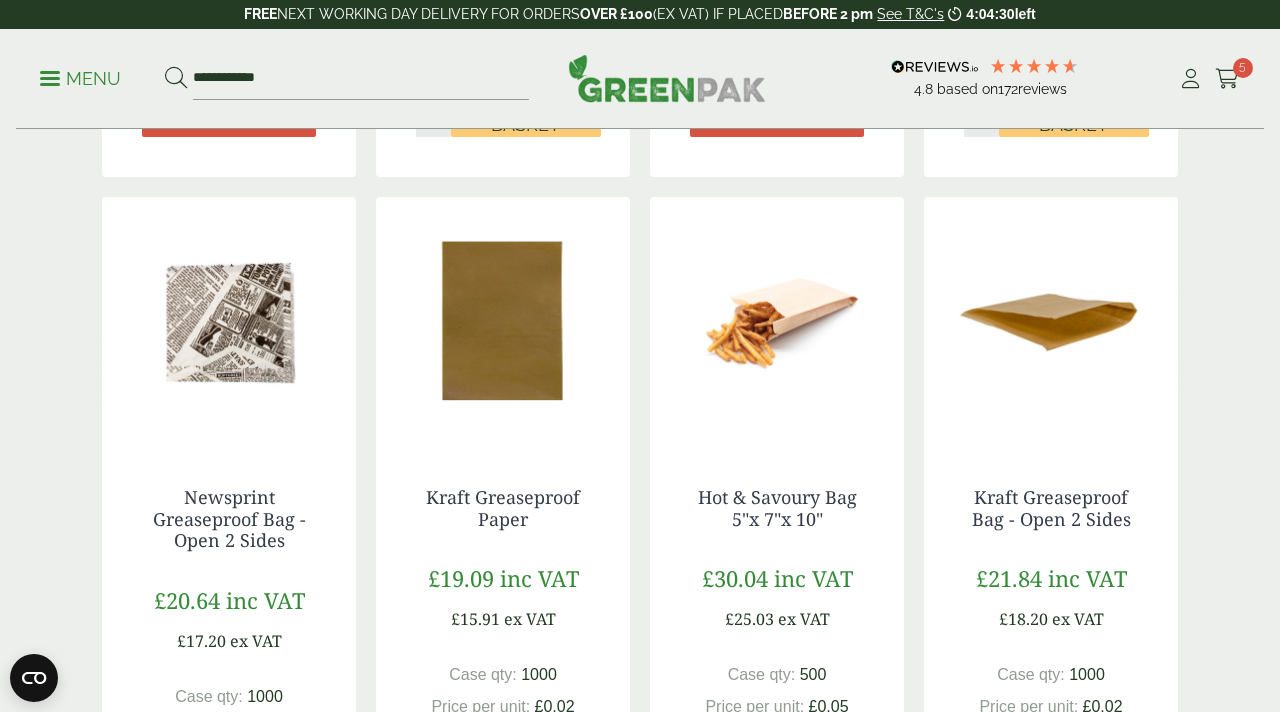 click at bounding box center [777, 322] 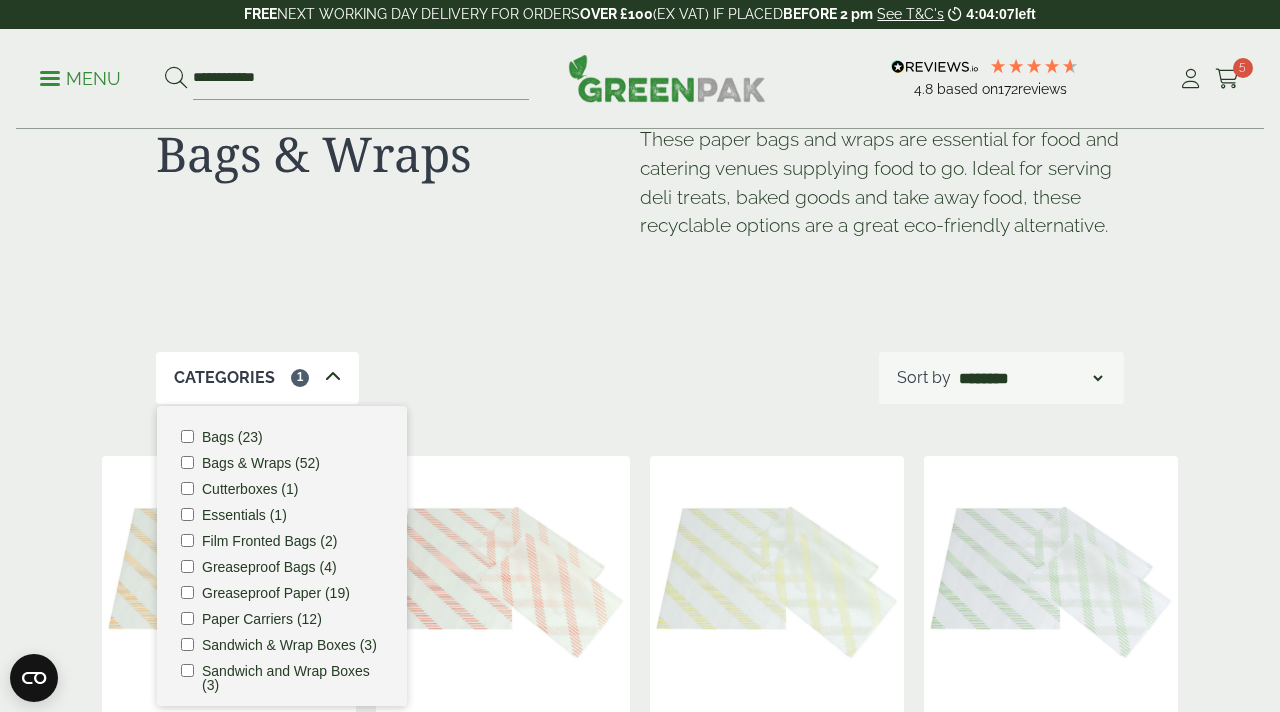 scroll, scrollTop: 0, scrollLeft: 0, axis: both 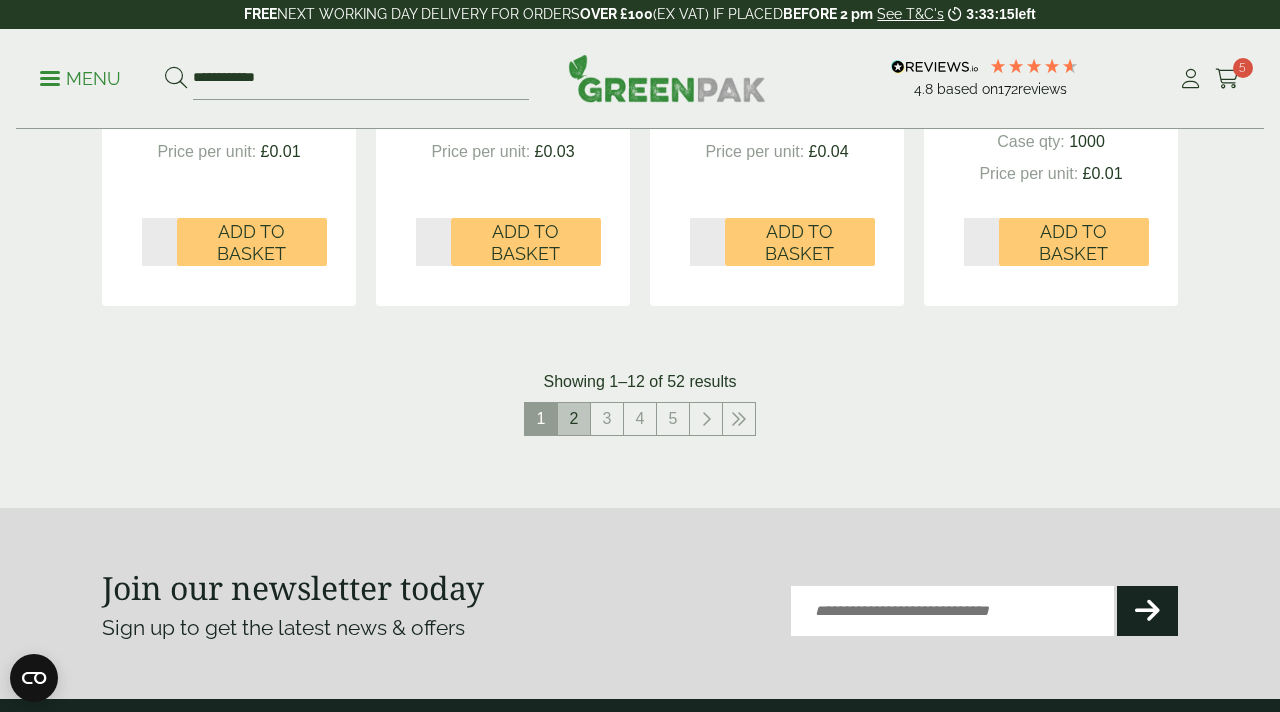 click on "2" at bounding box center (574, 419) 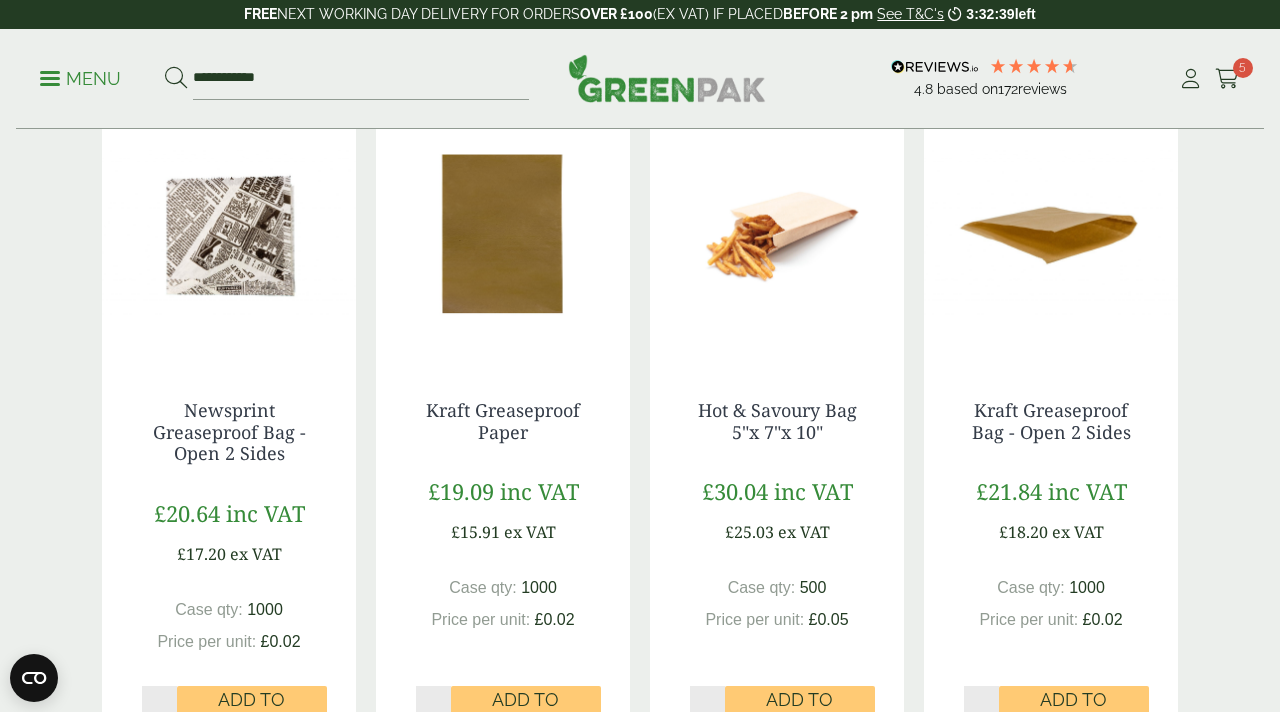 scroll, scrollTop: 1763, scrollLeft: 0, axis: vertical 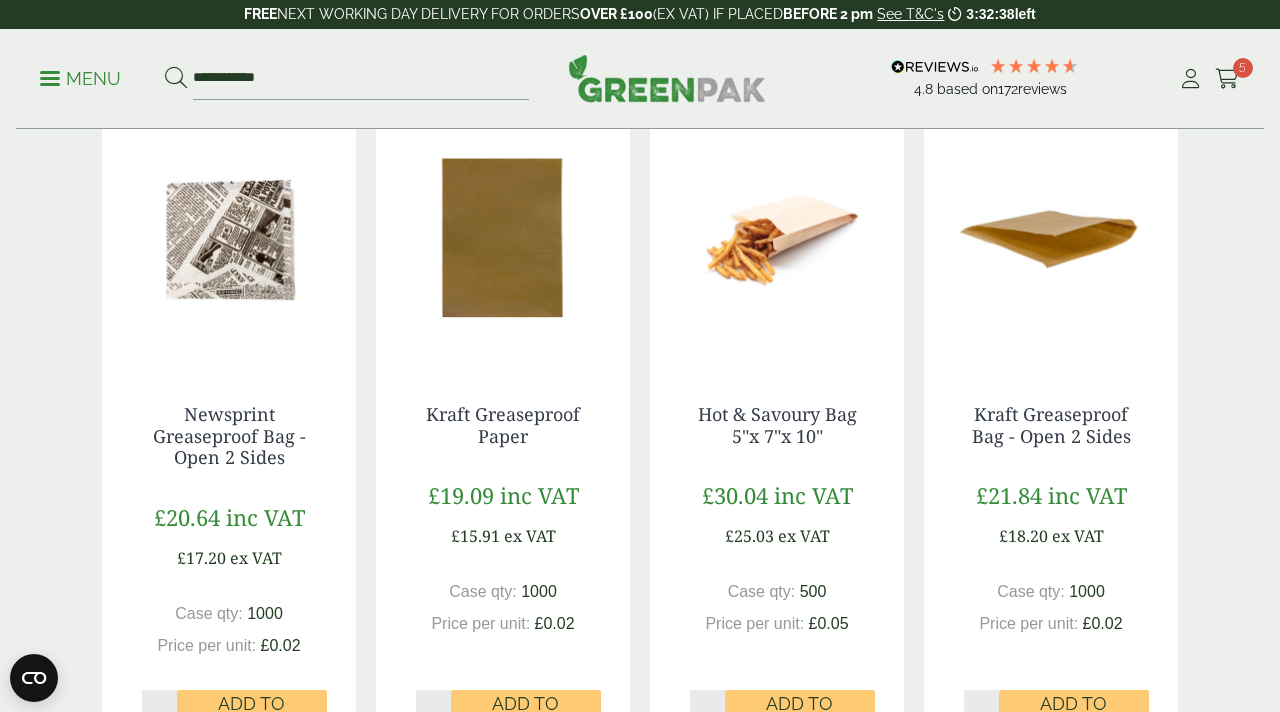 click at bounding box center [1051, 239] 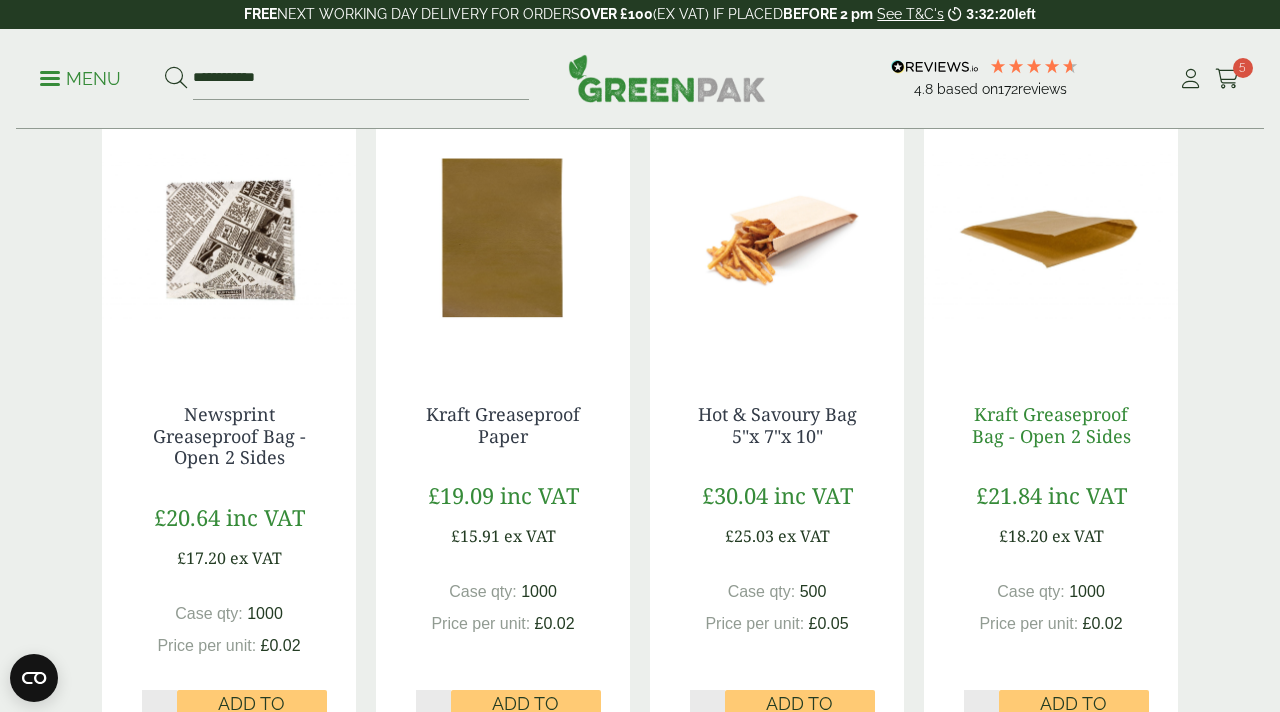 click on "Kraft Greaseproof Bag - Open 2 Sides" at bounding box center (1051, 425) 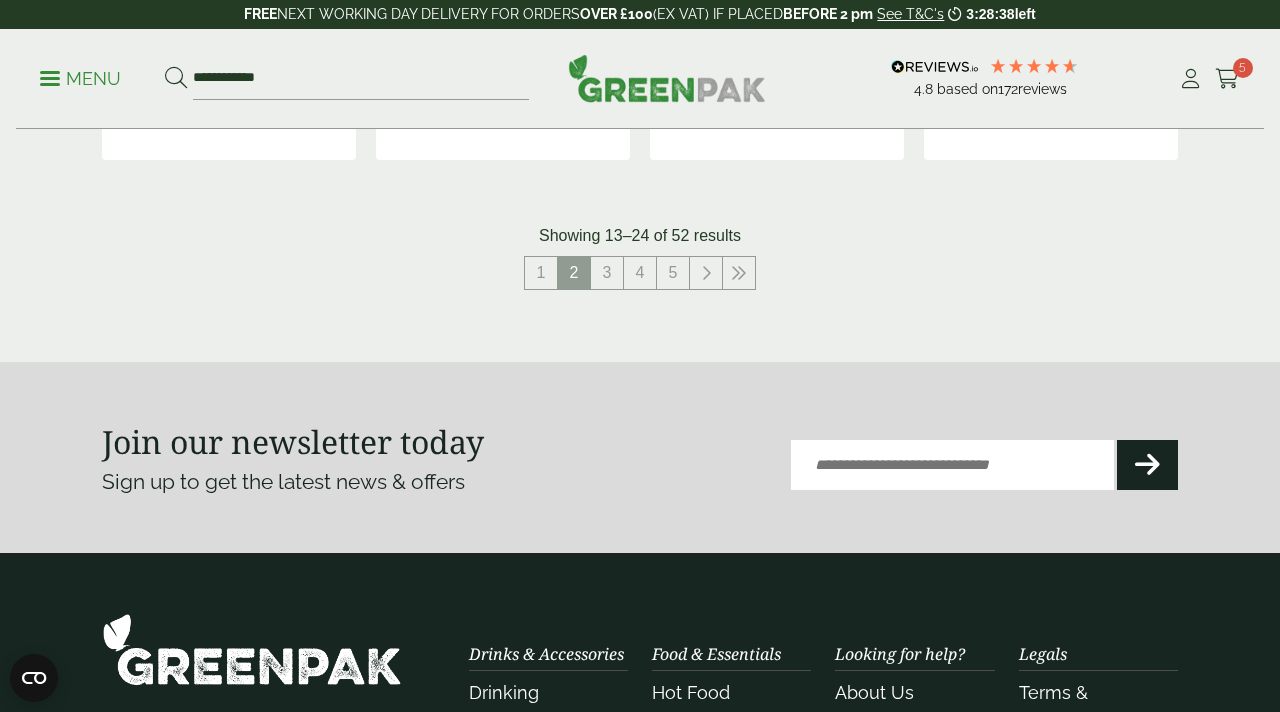 scroll, scrollTop: 2406, scrollLeft: 0, axis: vertical 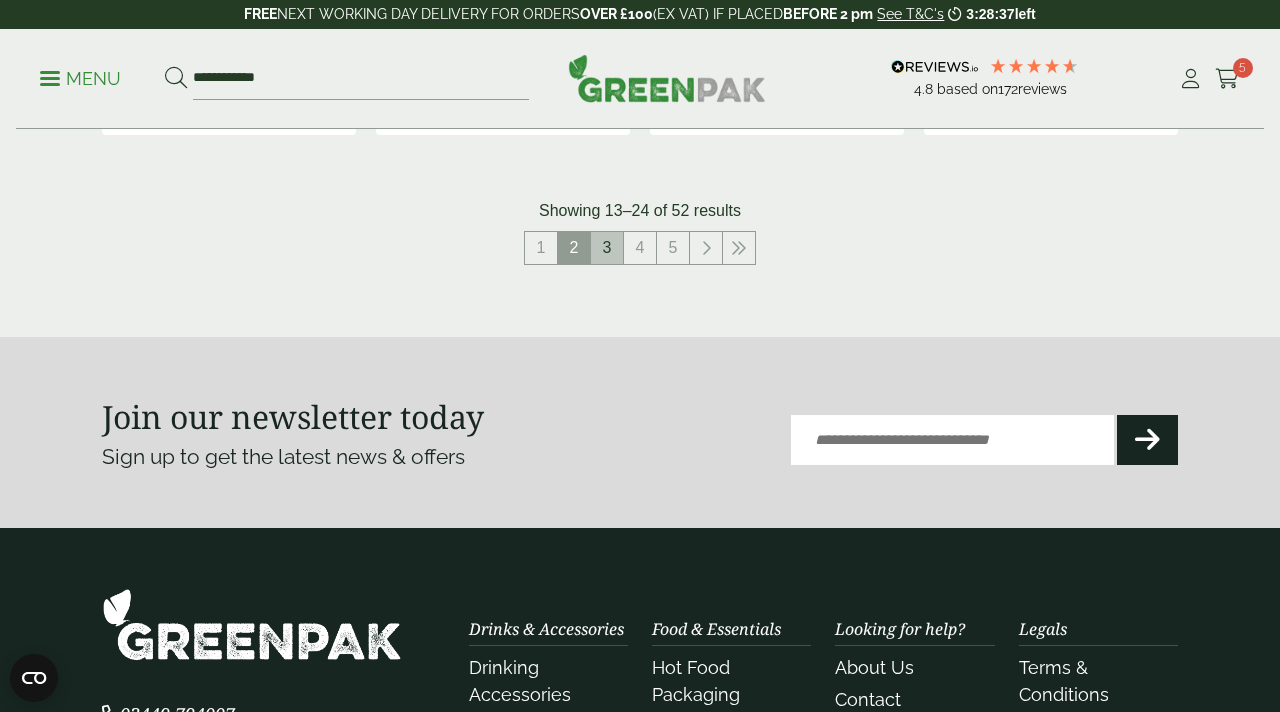 click on "3" at bounding box center [607, 248] 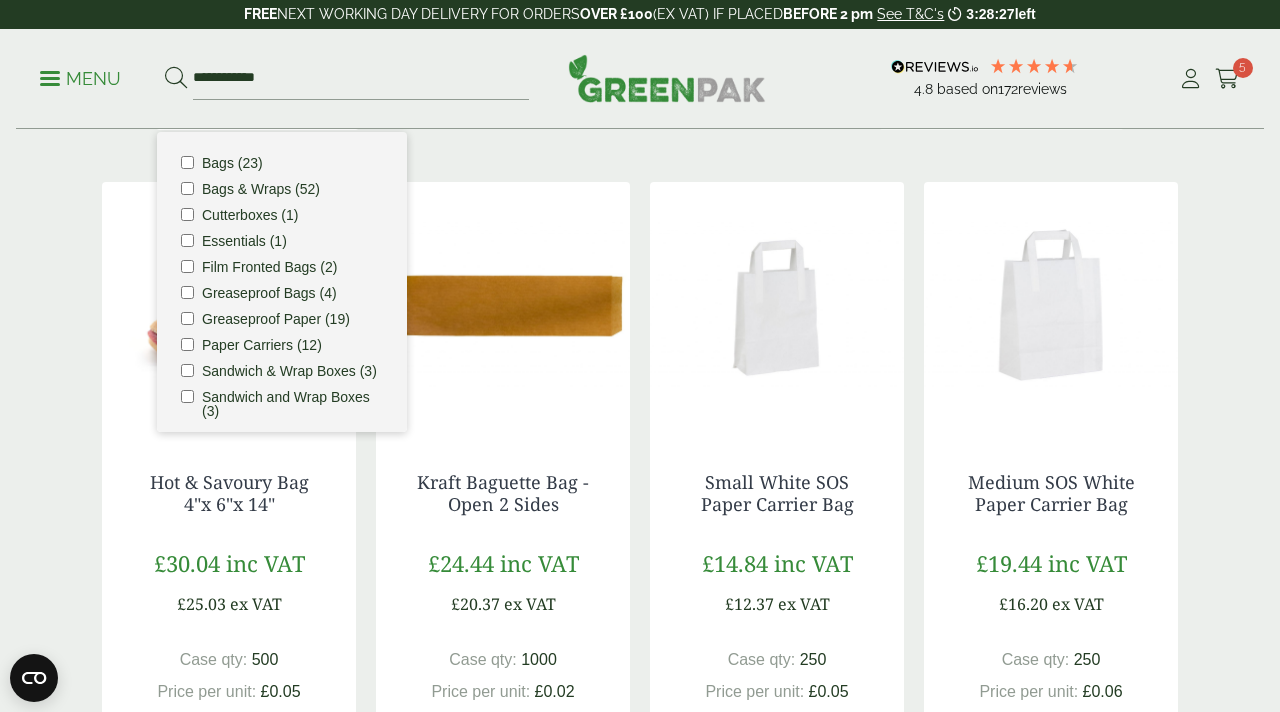 scroll, scrollTop: 345, scrollLeft: 0, axis: vertical 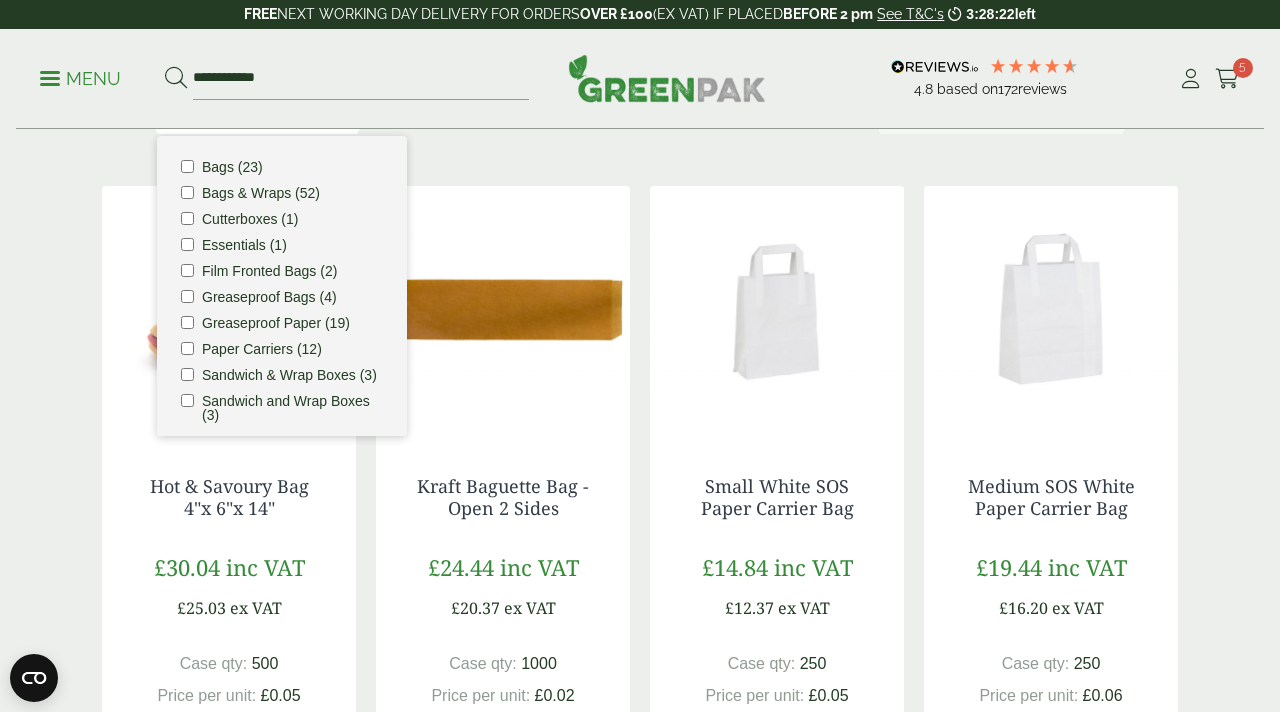 click on "Bags & Wraps
These paper bags and wraps are essential for food and catering venues supplying food to go. Ideal for serving deli treats, baked goods and take away food, these recyclable options are a great eco-friendly alternative.
Categories 1
Bags (23)
Bags & Wraps (52)
****" at bounding box center (640, 1055) 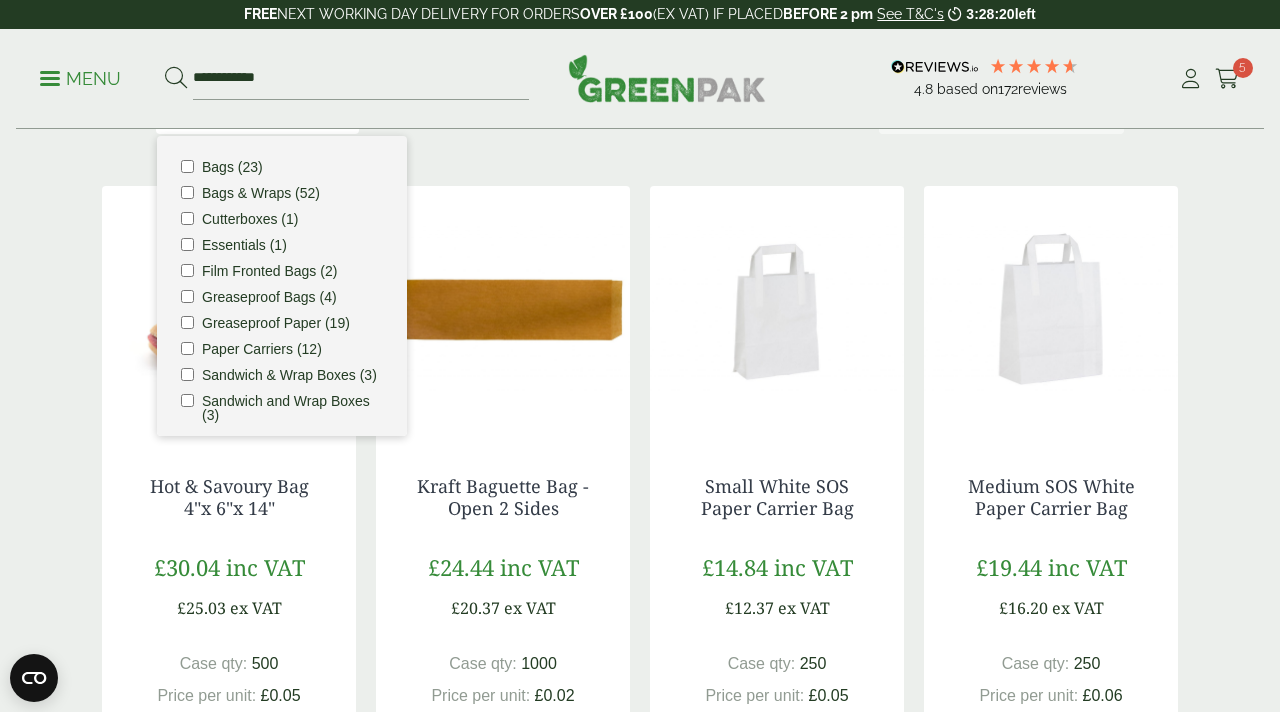 click on "Bags & Wraps
These paper bags and wraps are essential for food and catering venues supplying food to go. Ideal for serving deli treats, baked goods and take away food, these recyclable options are a great eco-friendly alternative.
Categories 1
Bags (23)
Bags & Wraps (52)
****" at bounding box center (640, 1055) 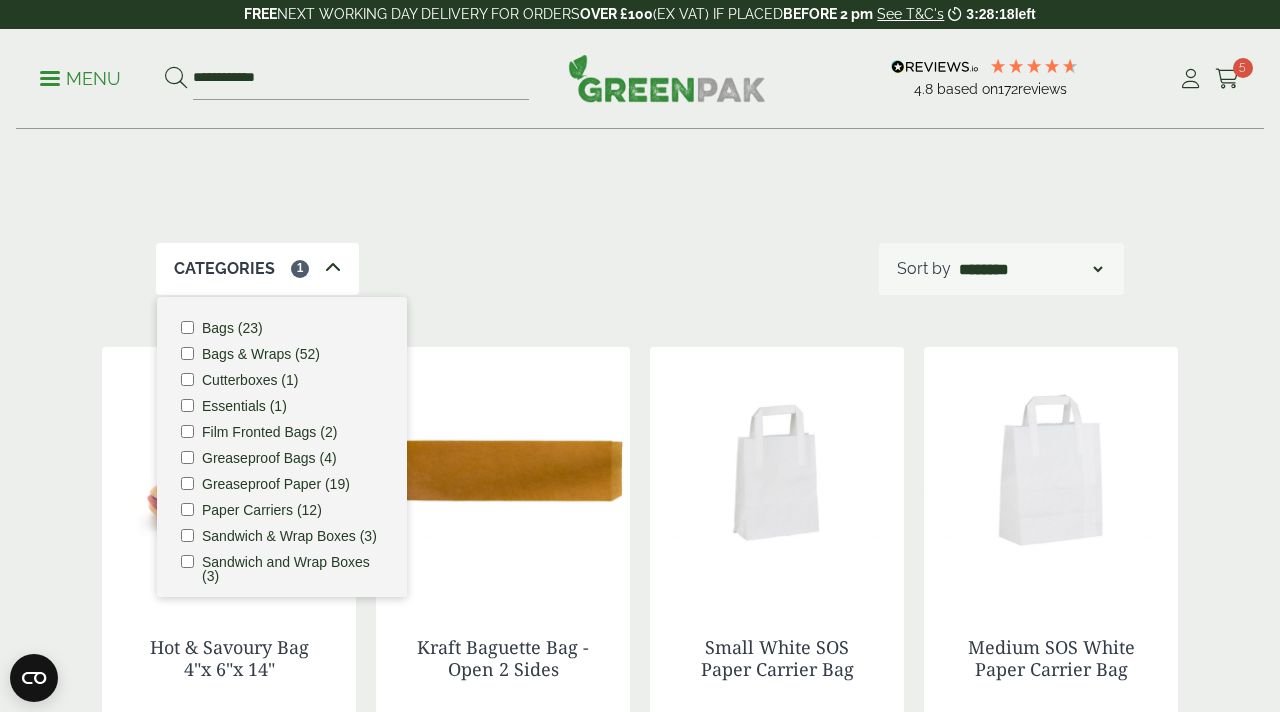 scroll, scrollTop: 182, scrollLeft: 0, axis: vertical 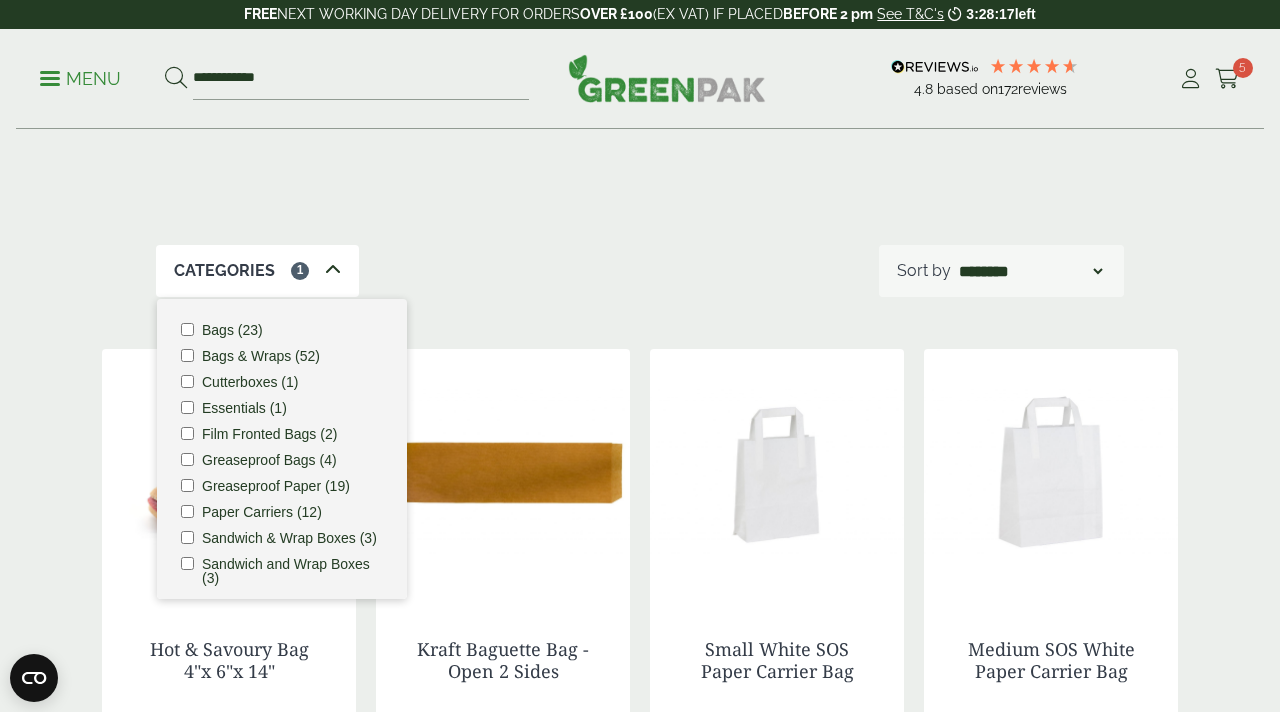 click on "Categories 1" at bounding box center [257, 271] 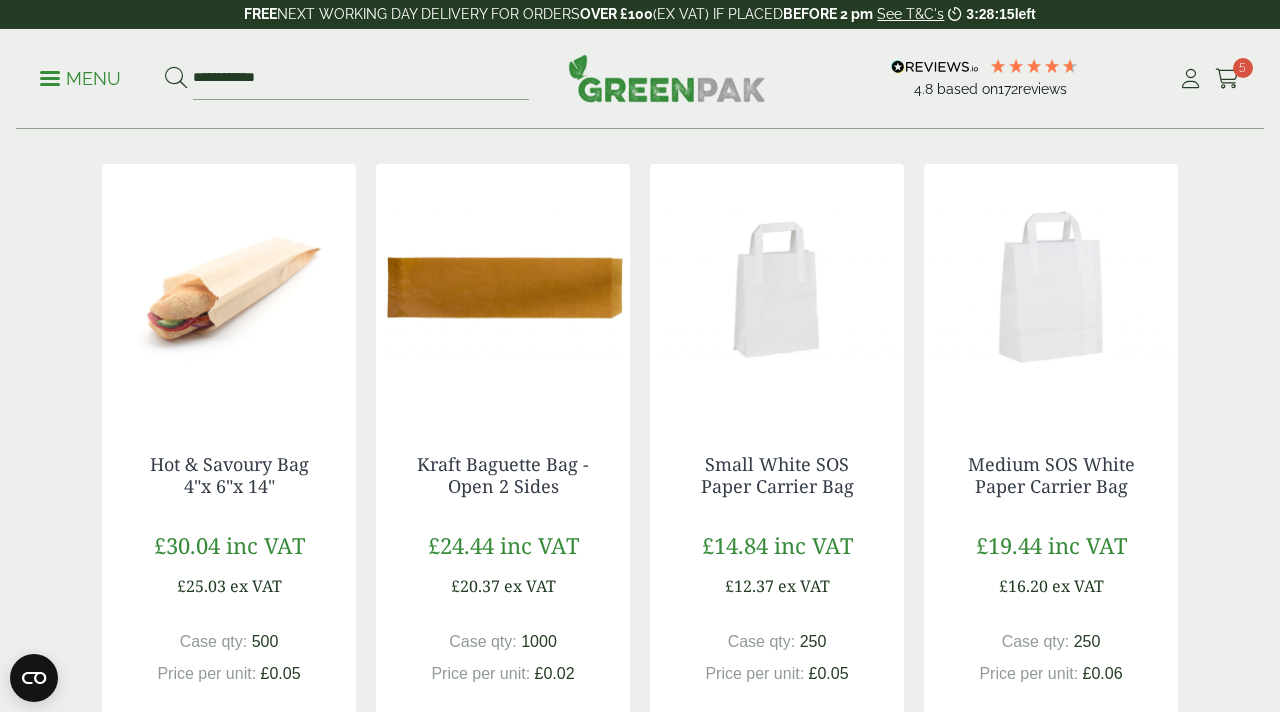 scroll, scrollTop: 369, scrollLeft: 0, axis: vertical 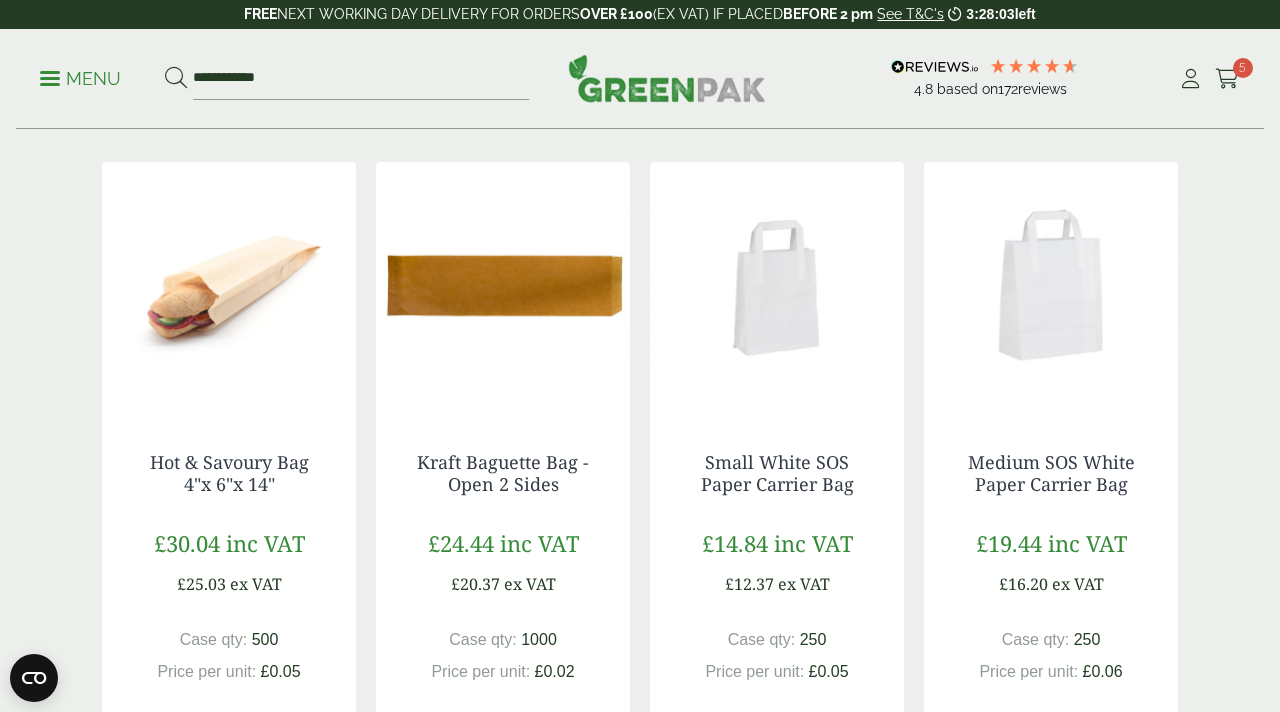 click at bounding box center (503, 287) 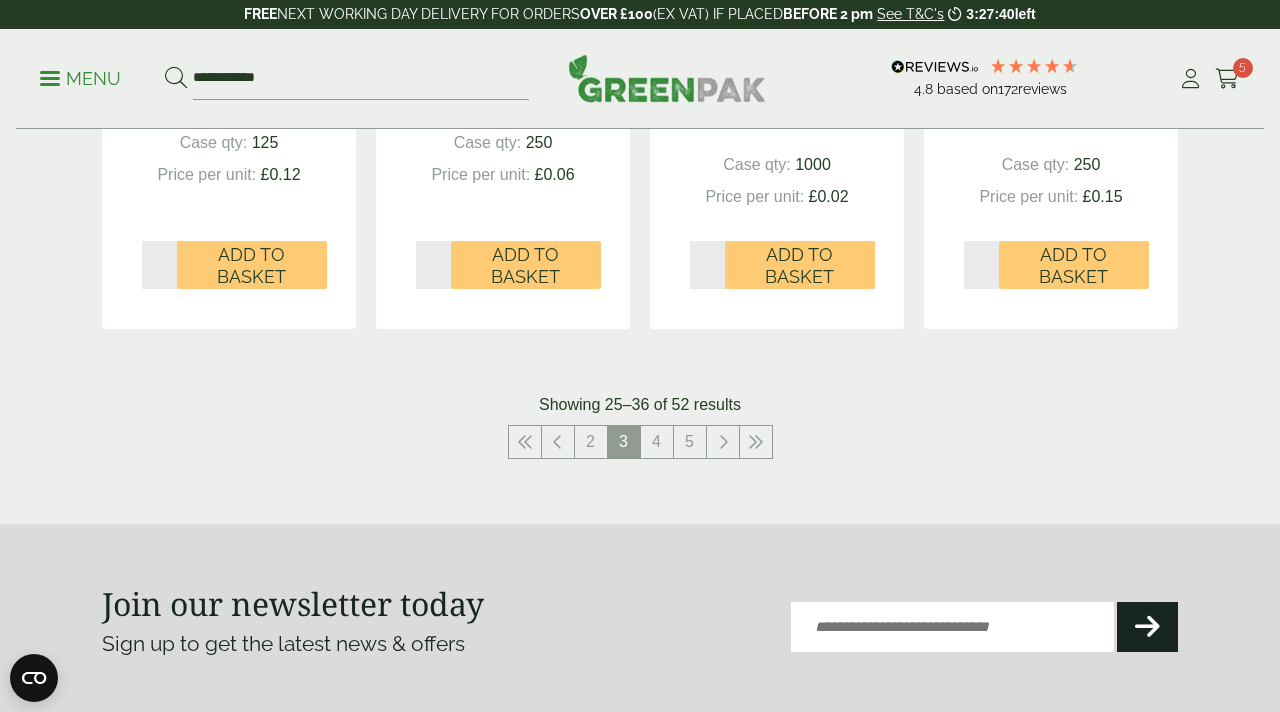 scroll, scrollTop: 2229, scrollLeft: 0, axis: vertical 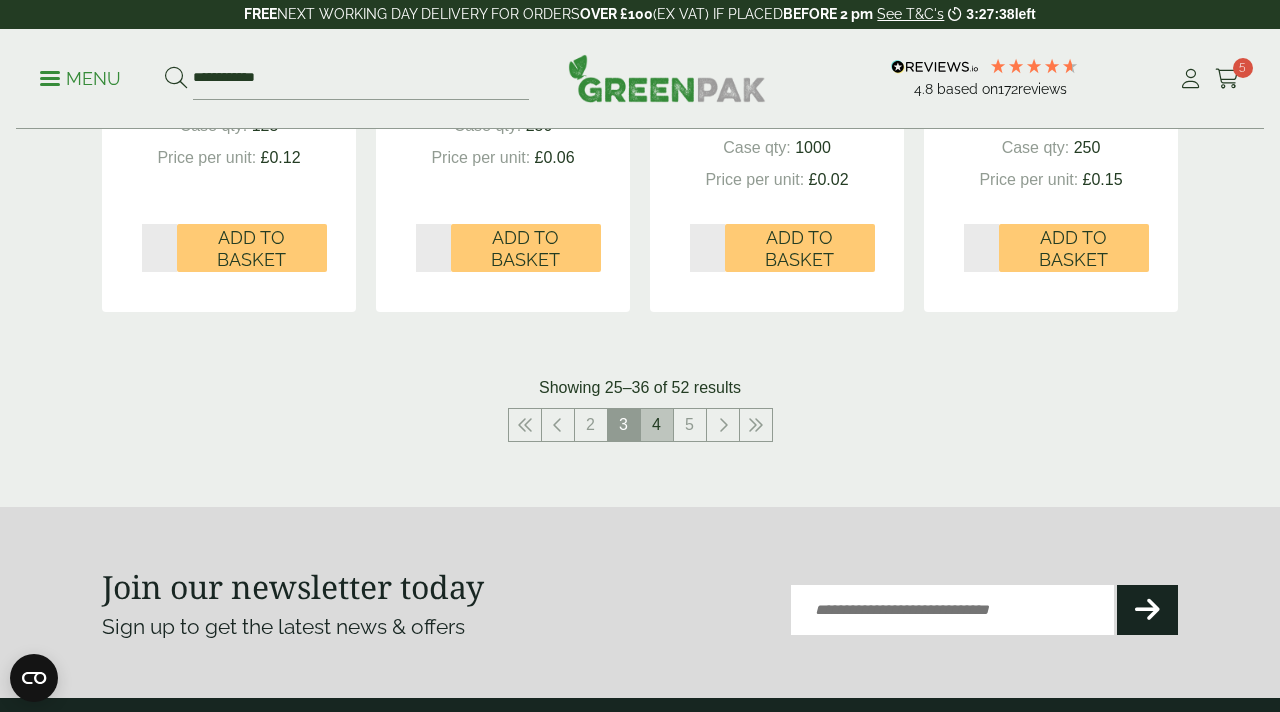 click on "4" at bounding box center (657, 425) 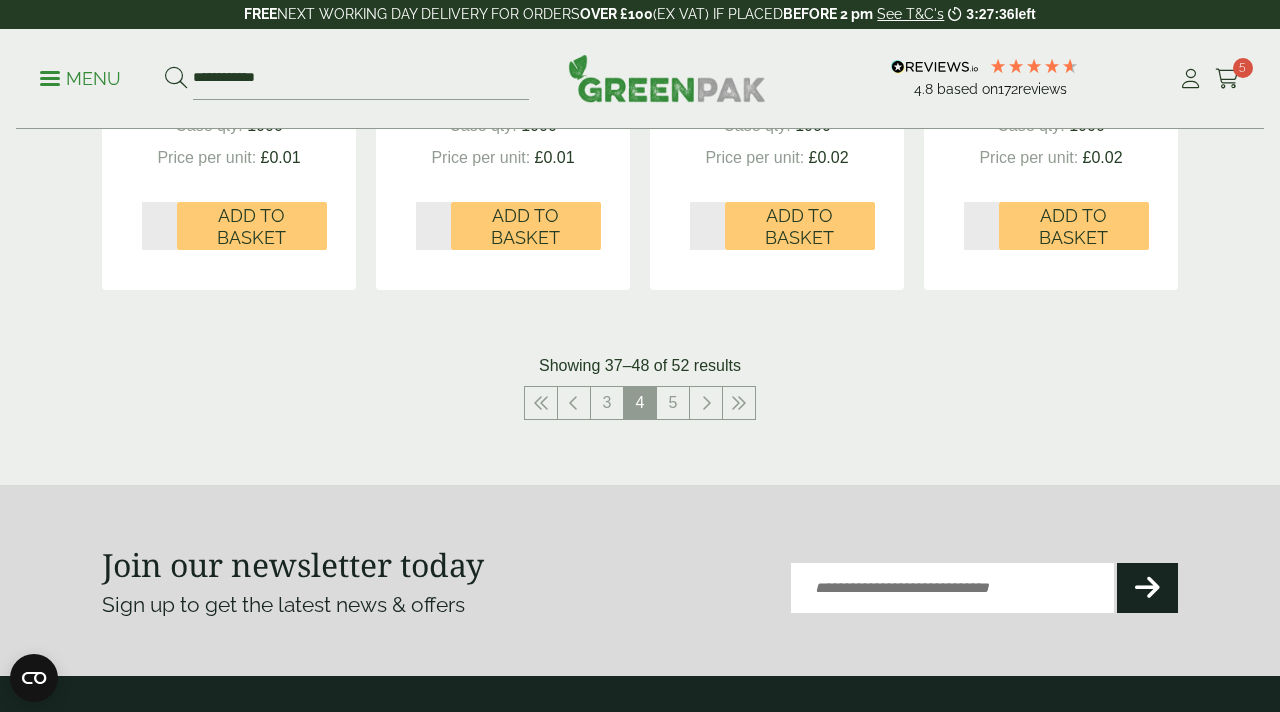 scroll, scrollTop: 2196, scrollLeft: 0, axis: vertical 